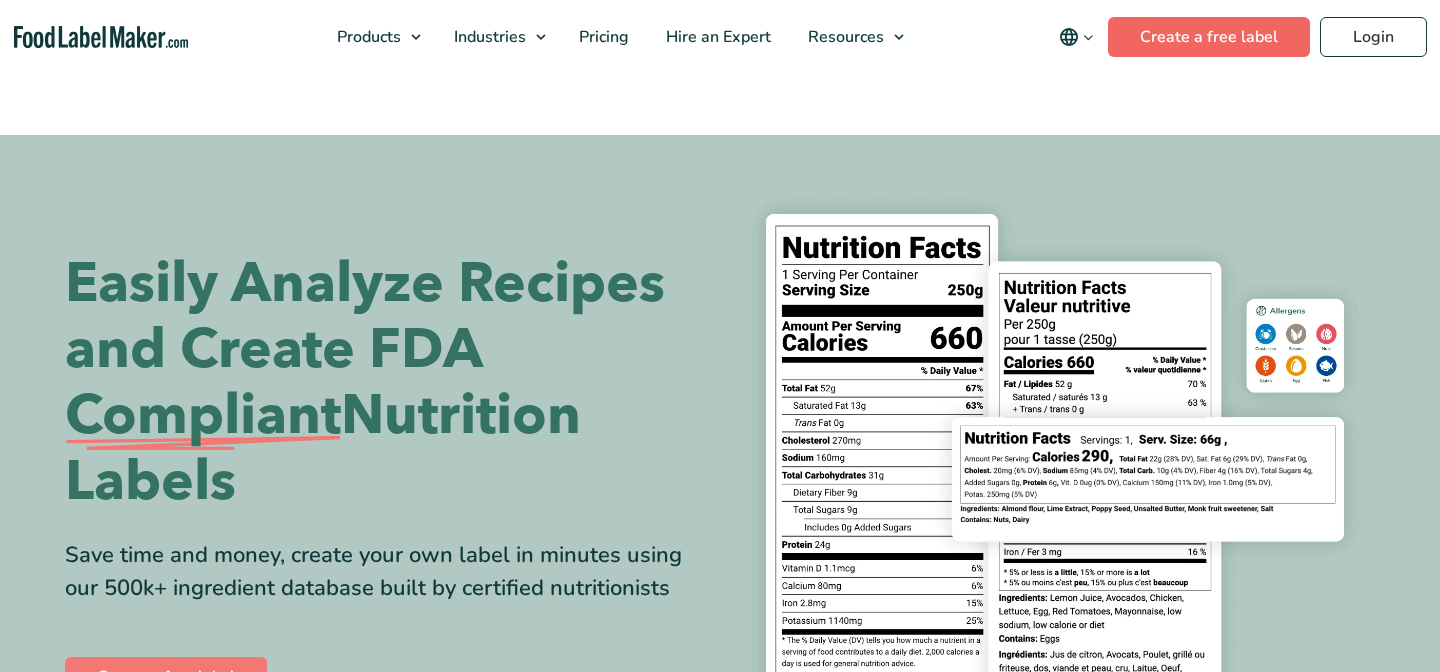 scroll, scrollTop: 0, scrollLeft: 0, axis: both 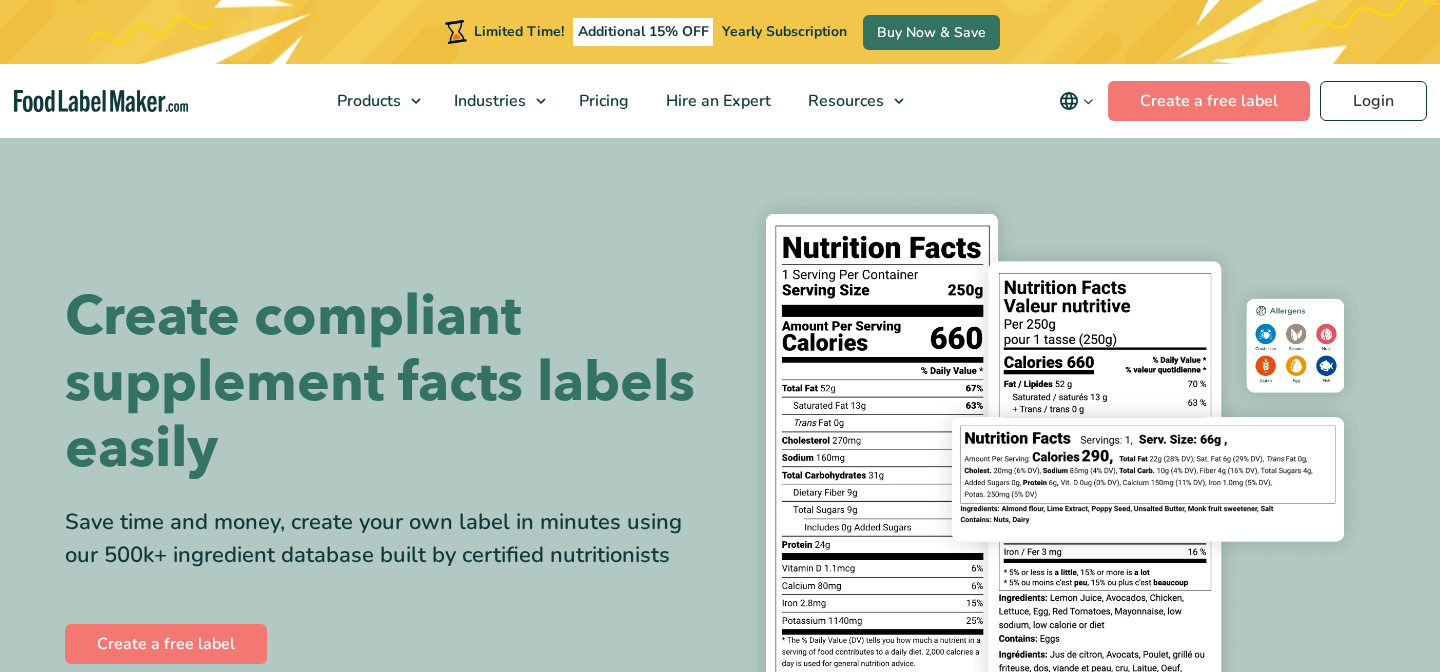 click on "Limited Time!   Additional 15% OFF   Yearly Subscription
Buy Now & Save" at bounding box center [720, 32] 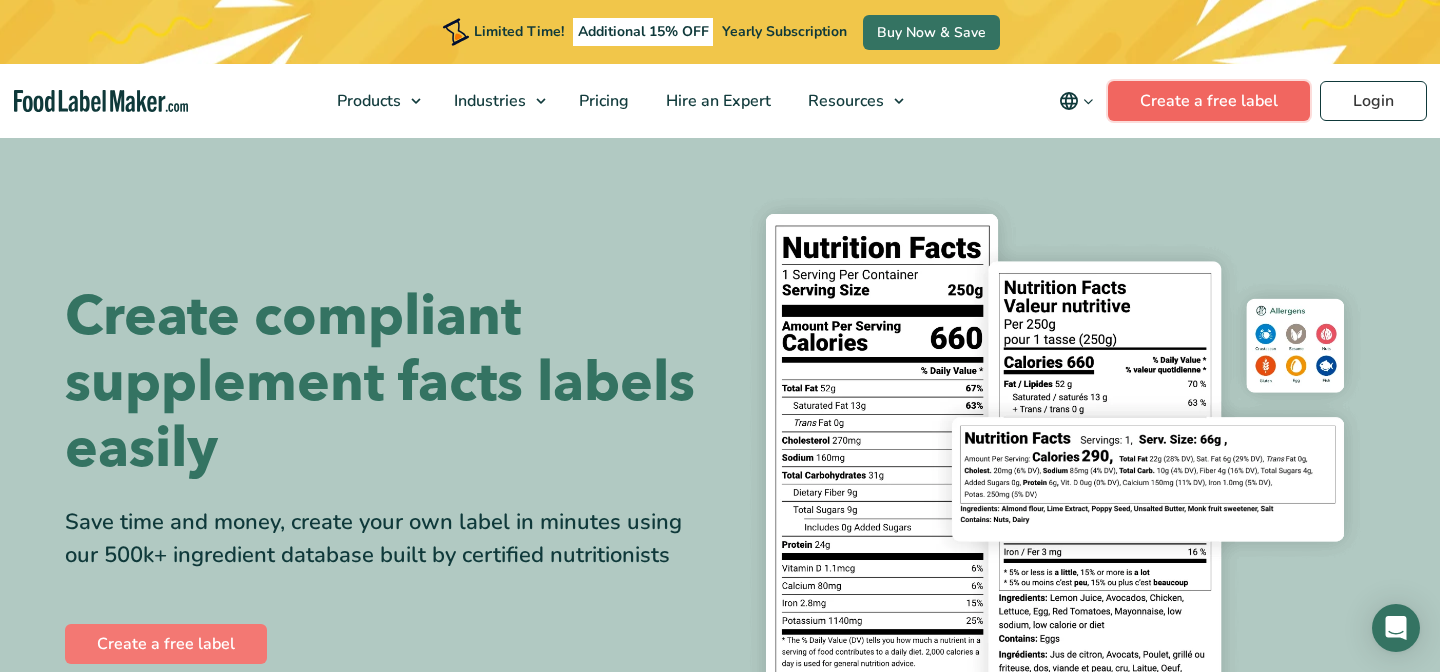 click on "Create a free label" at bounding box center [1209, 101] 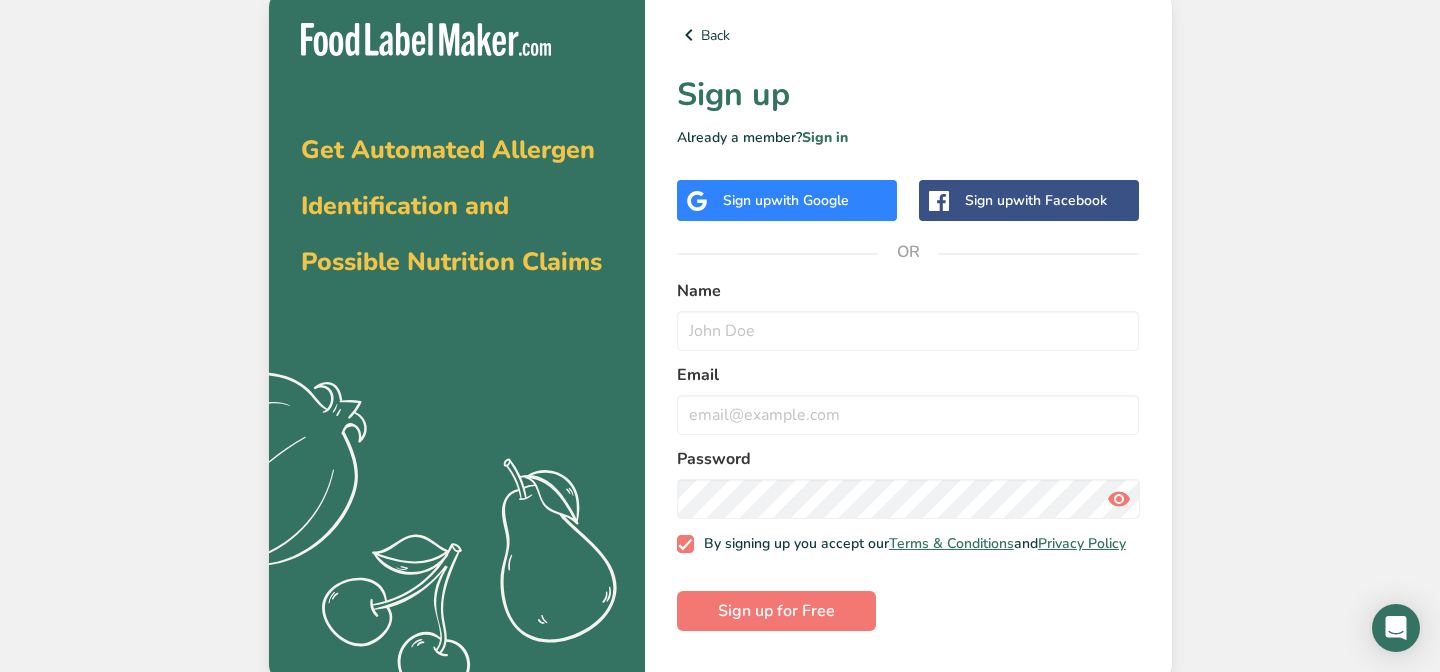 scroll, scrollTop: 0, scrollLeft: 0, axis: both 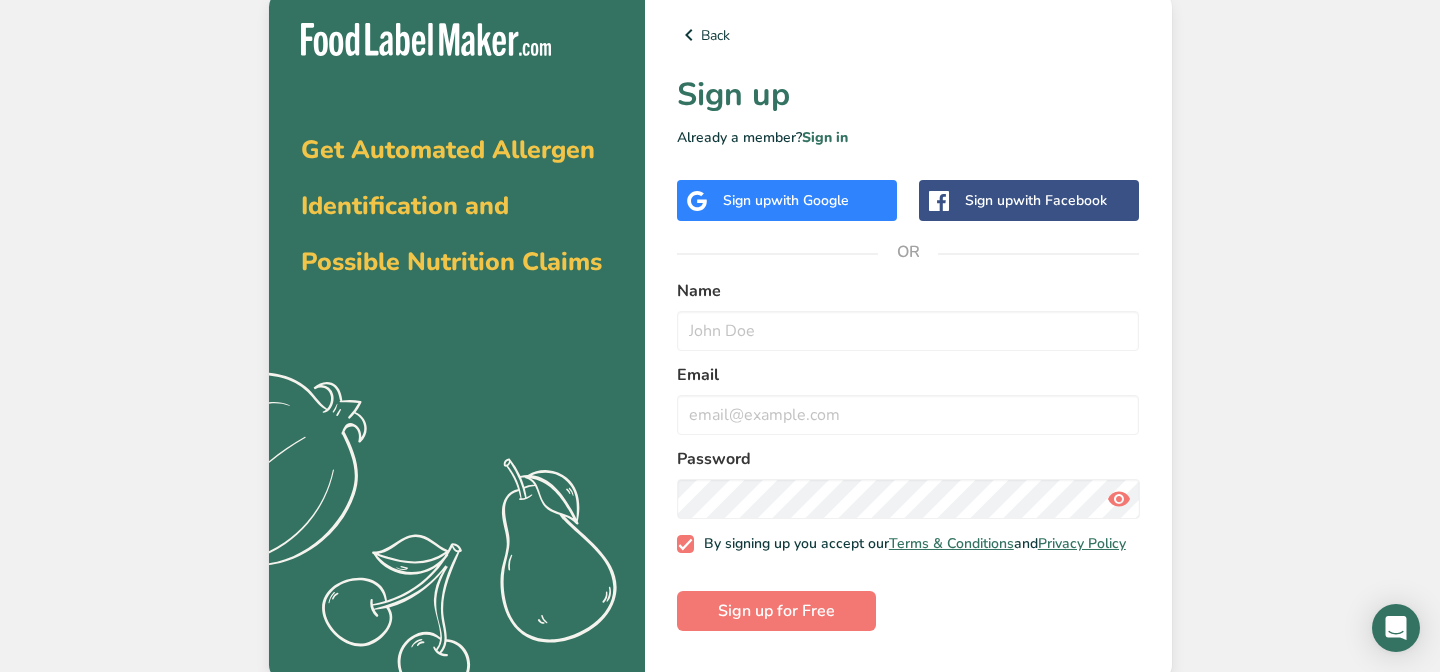 click on "with Google" at bounding box center (810, 200) 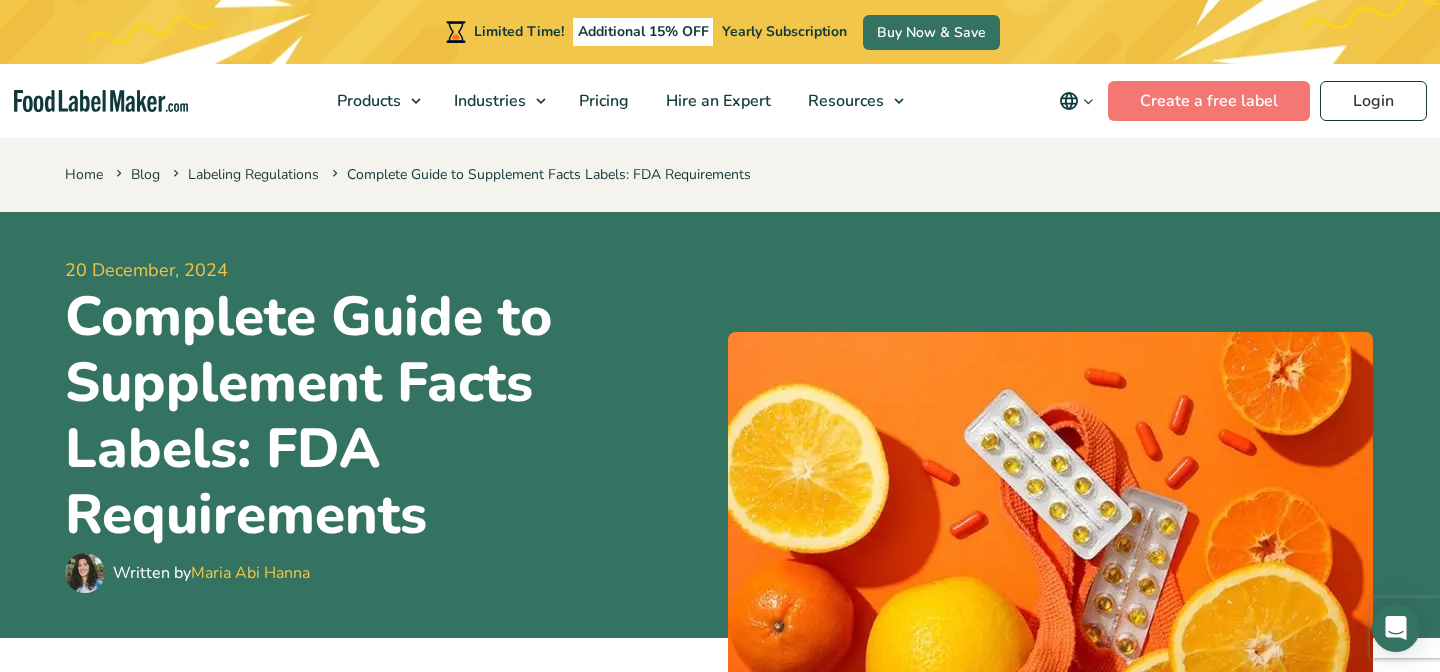 scroll, scrollTop: 673, scrollLeft: 0, axis: vertical 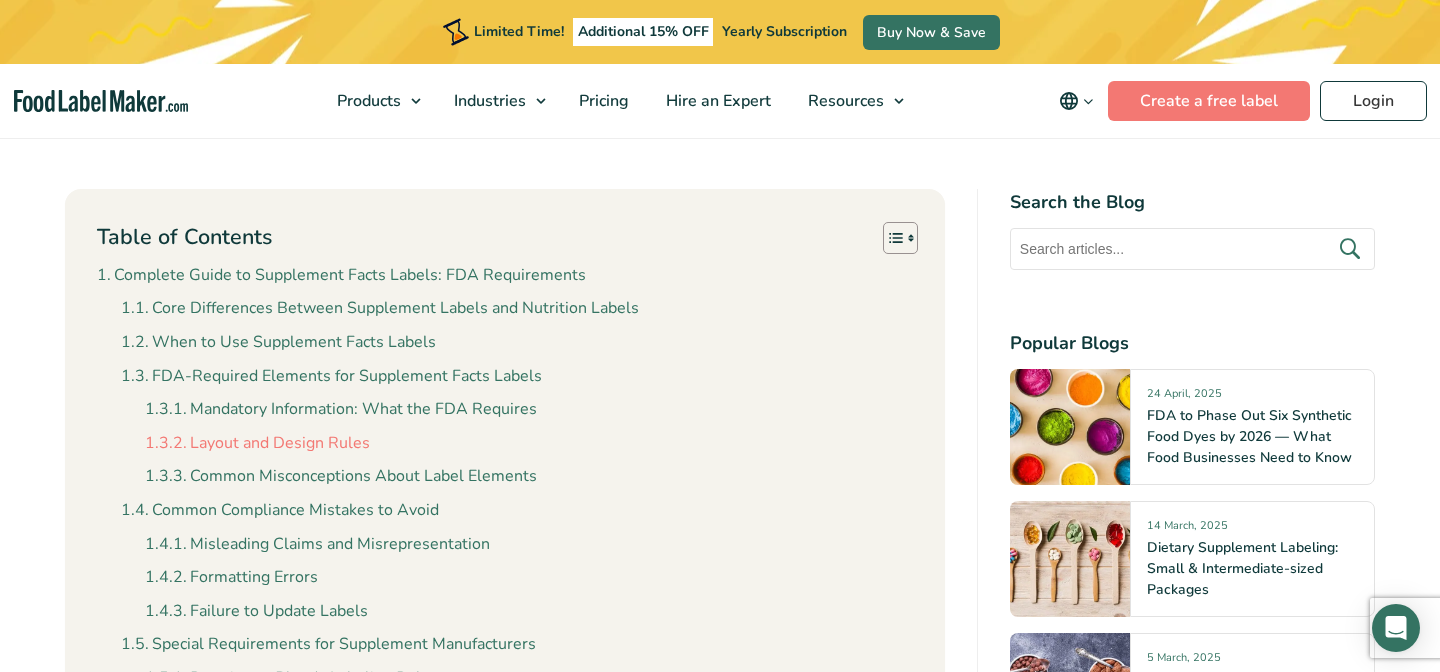 click on "Layout and Design Rules" at bounding box center [257, 444] 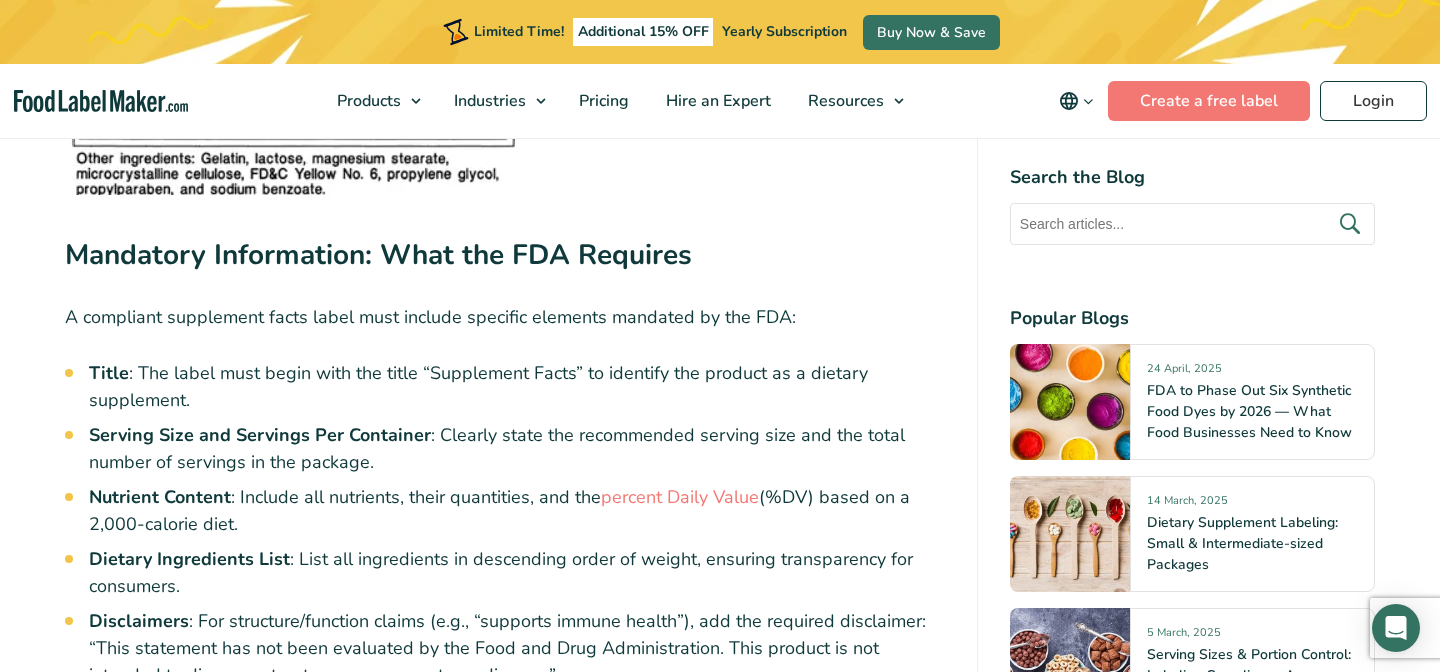 scroll, scrollTop: 5256, scrollLeft: 0, axis: vertical 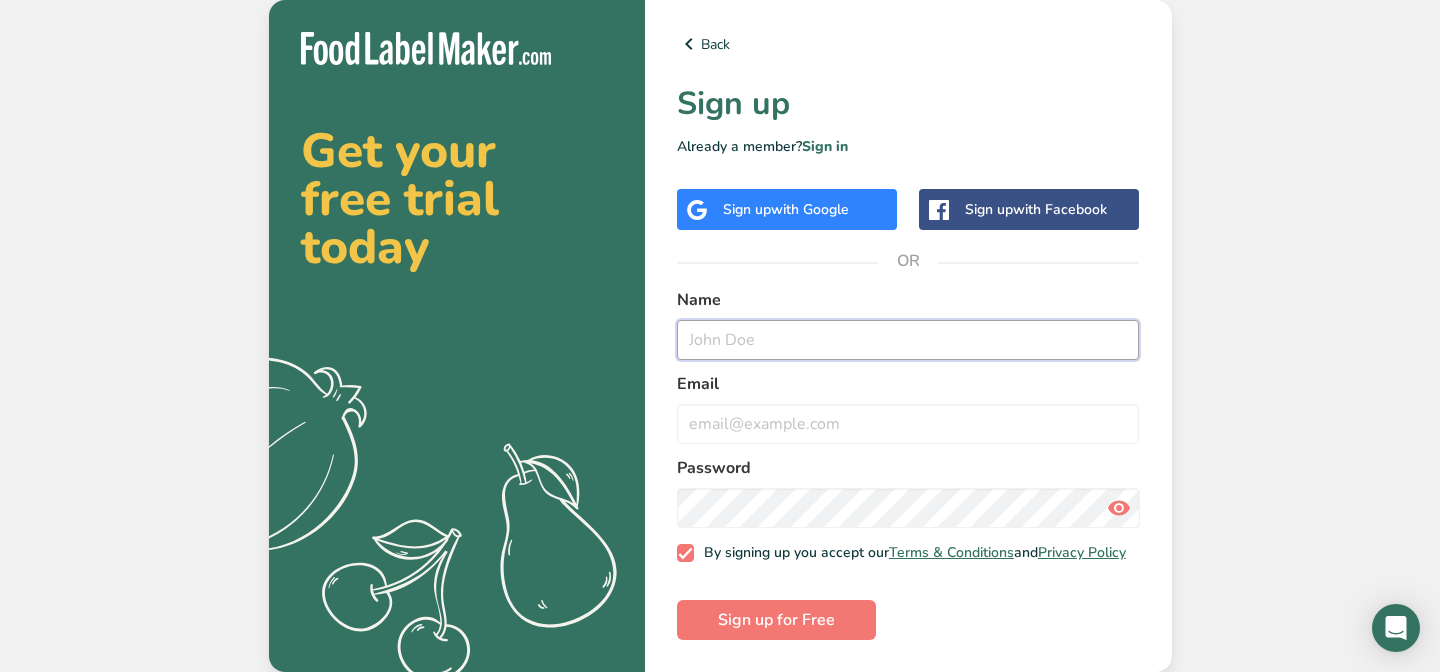 click at bounding box center [908, 340] 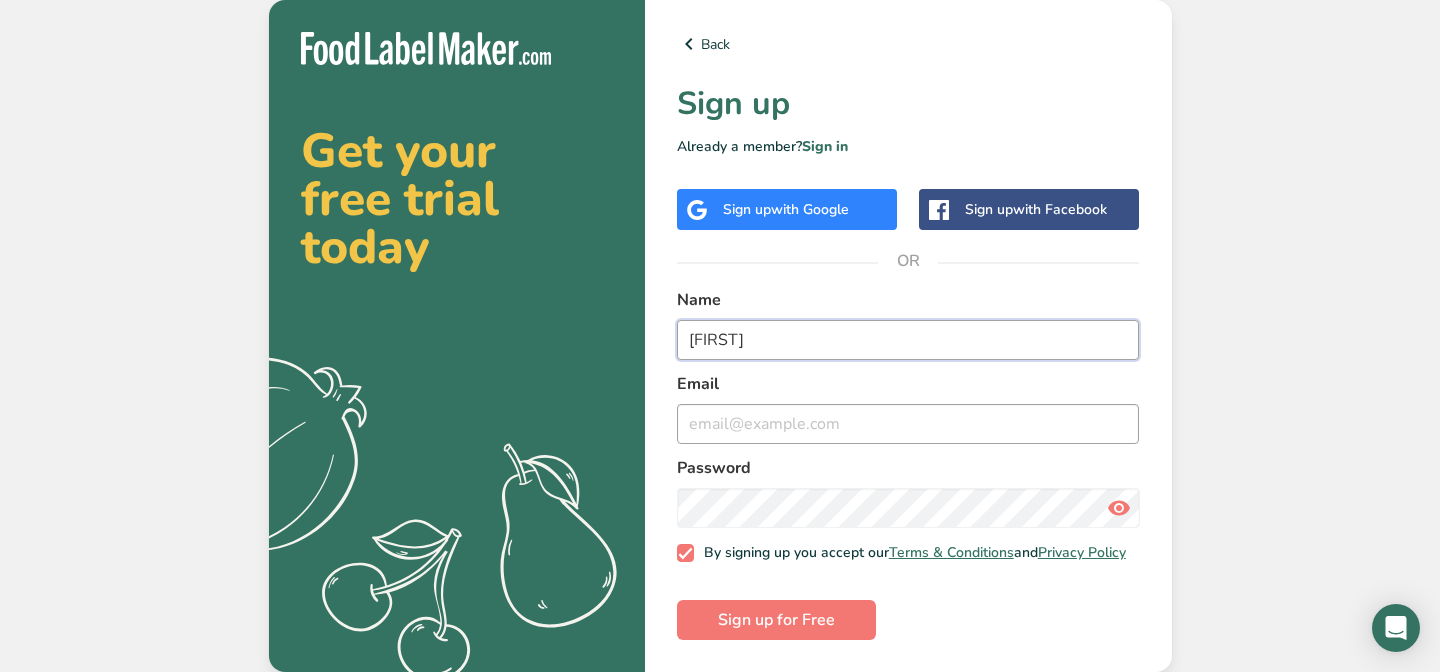 type on "[FIRST]" 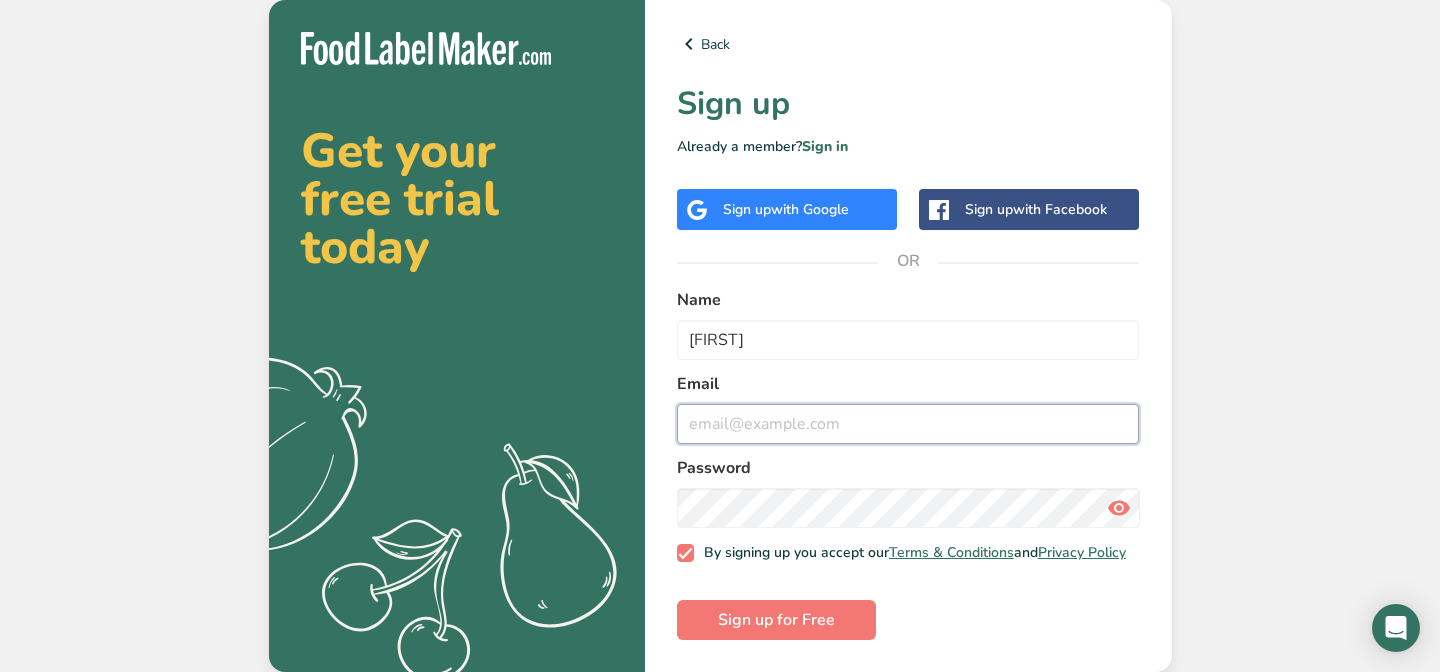 click at bounding box center [908, 424] 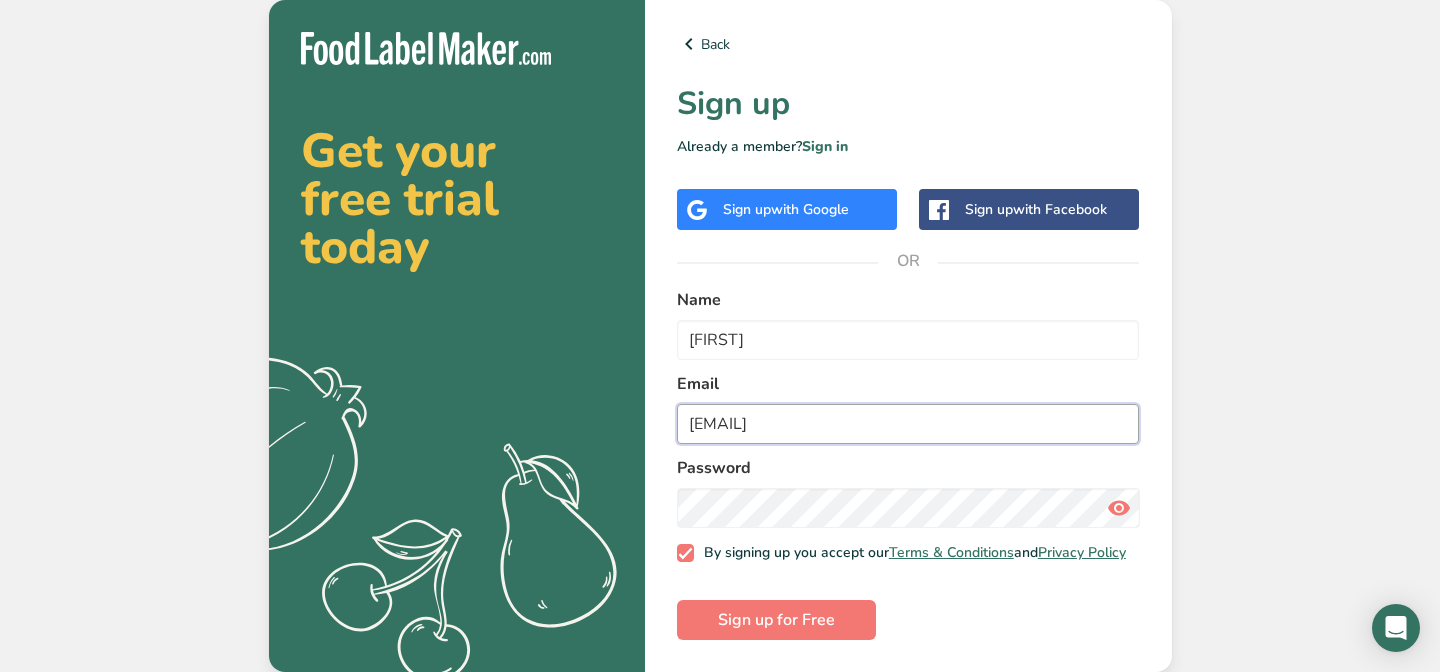 type on "[EMAIL]" 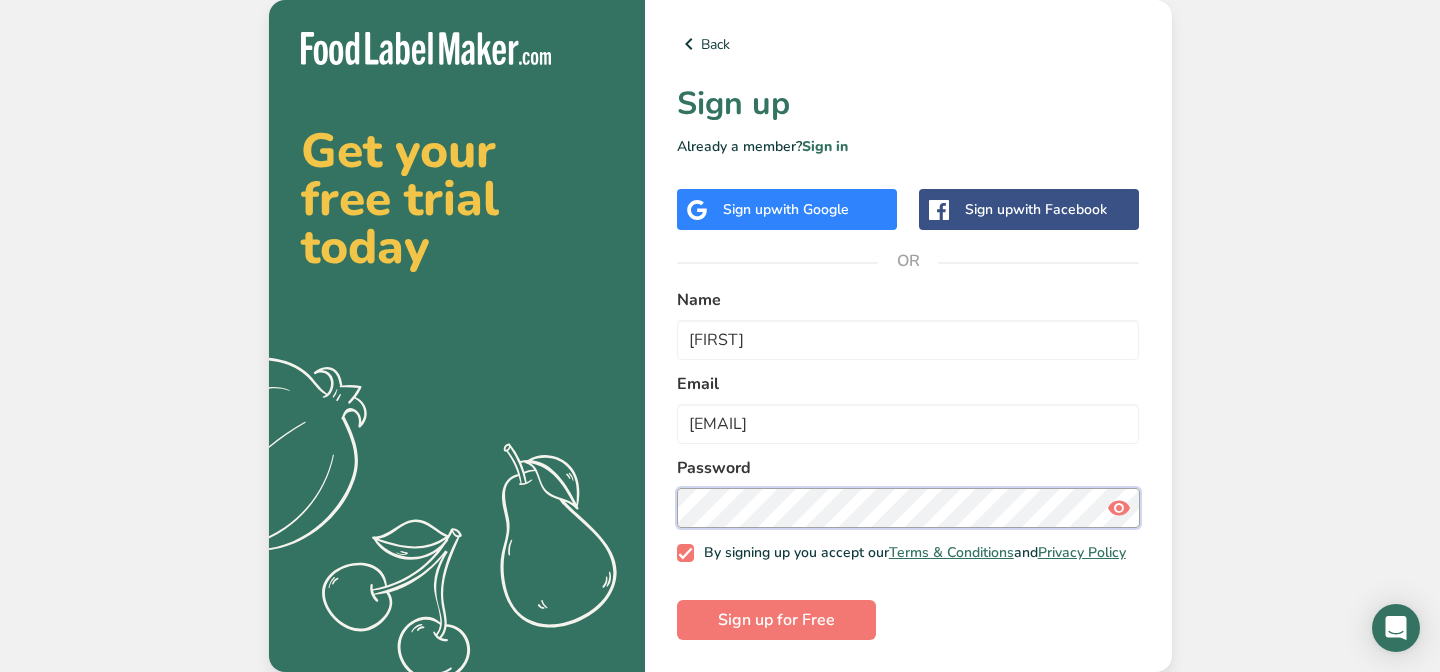 scroll, scrollTop: 0, scrollLeft: 0, axis: both 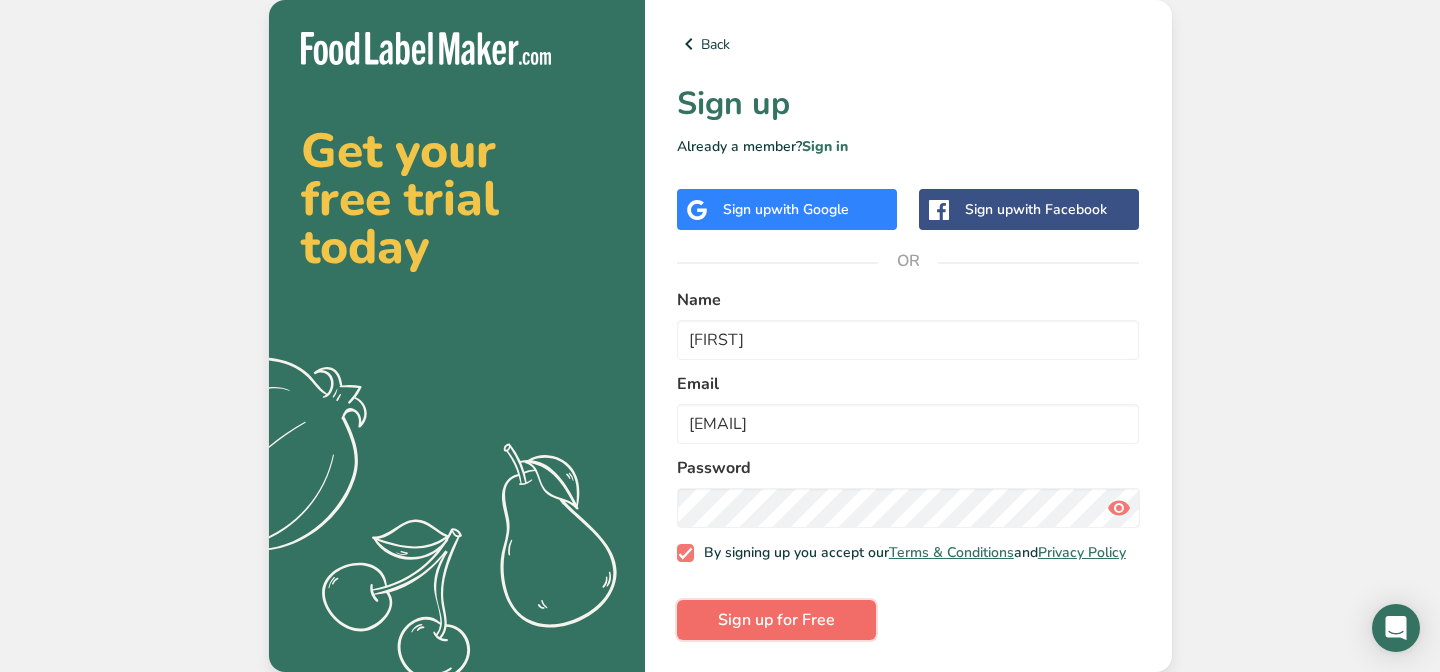 click on "Sign up for Free" at bounding box center [776, 620] 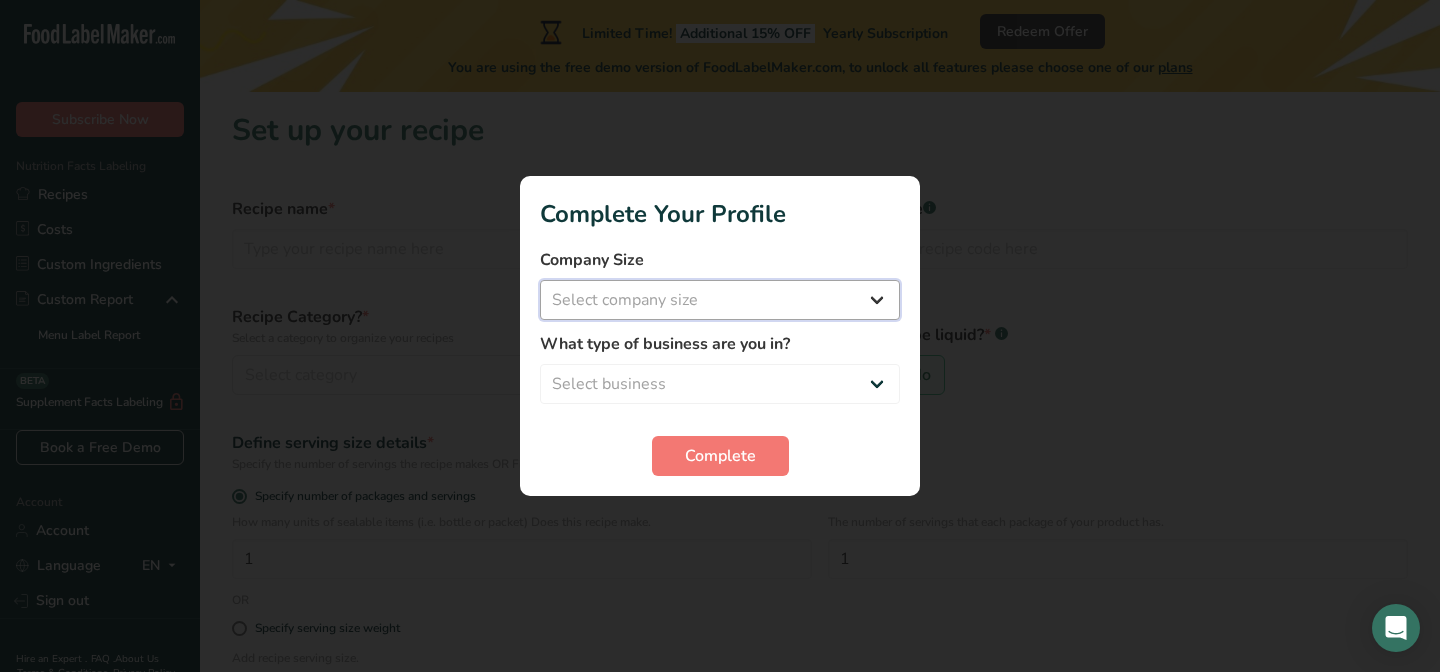 click on "Select company size
Fewer than 10 Employees
10 to 50 Employees
51 to 500 Employees
Over 500 Employees" at bounding box center [720, 300] 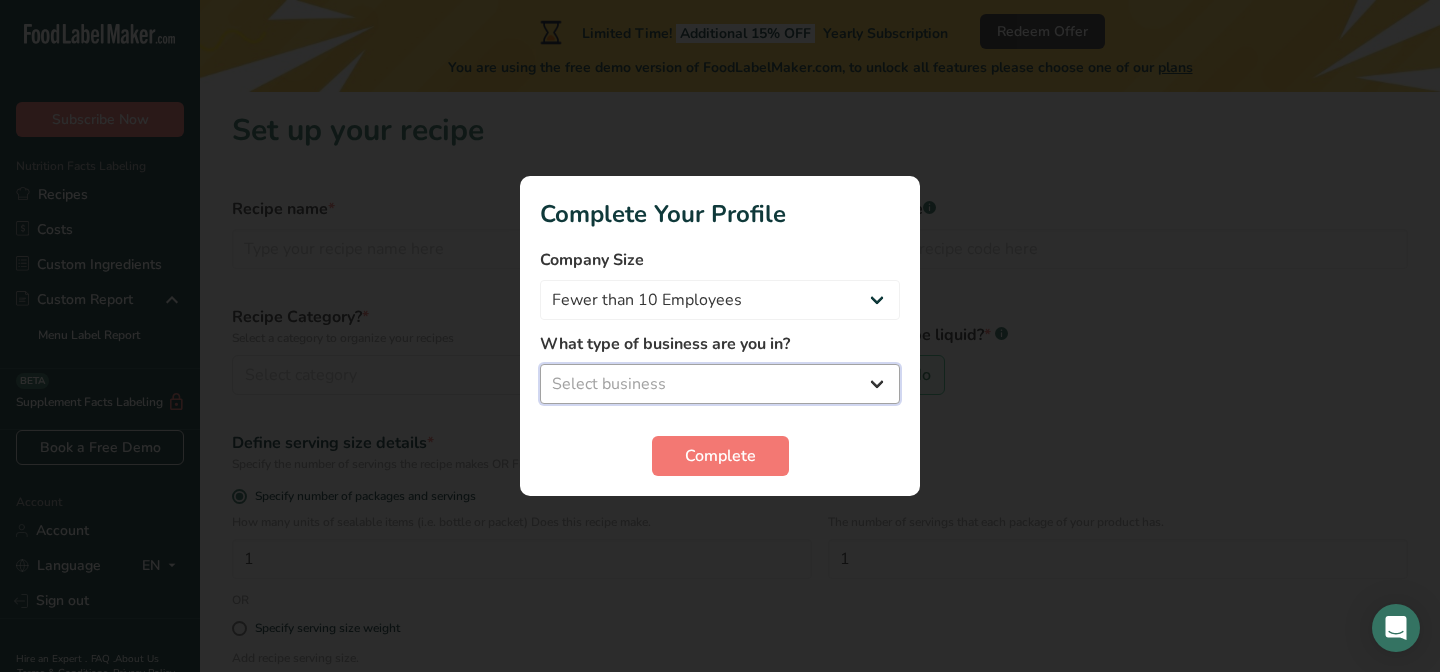 click on "Select business
Packaged Food Manufacturer
Restaurant & Cafe
Bakery
Meal Plans & Catering Company
Nutritionist
Food Blogger
Personal Trainer
Other" at bounding box center (720, 384) 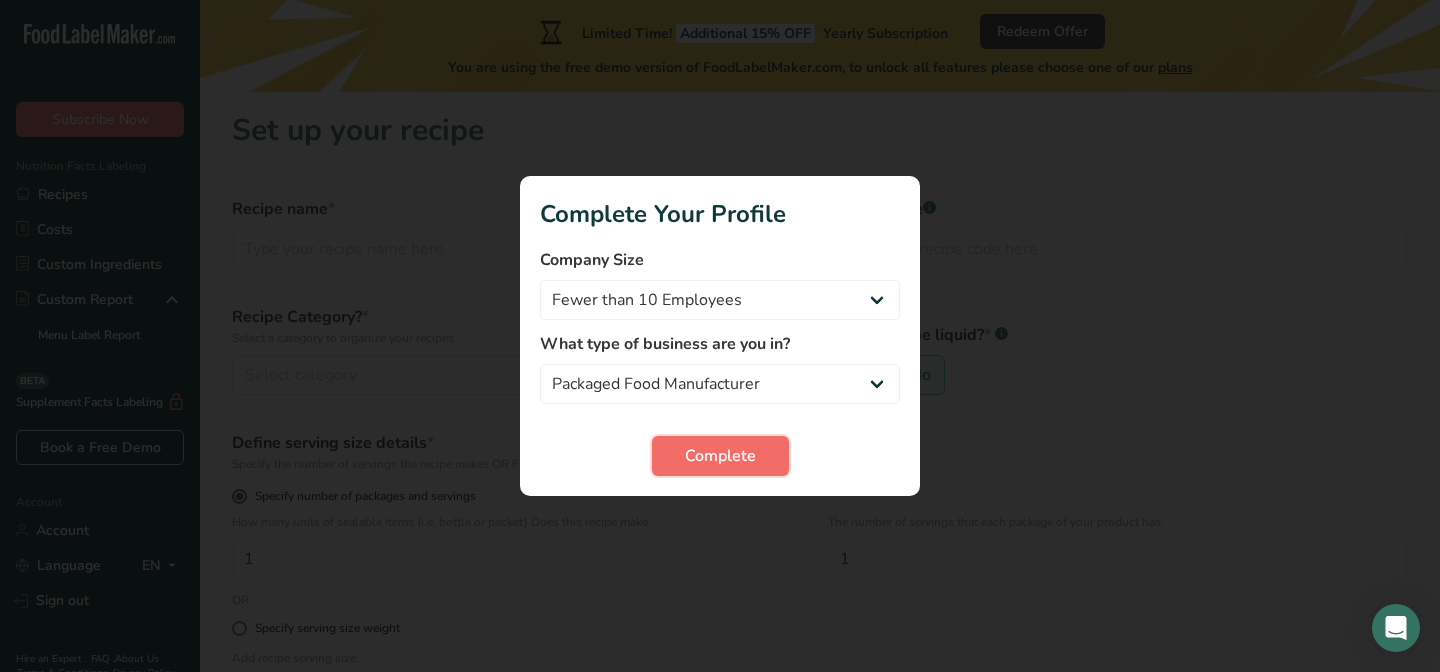 click on "Complete" at bounding box center [720, 456] 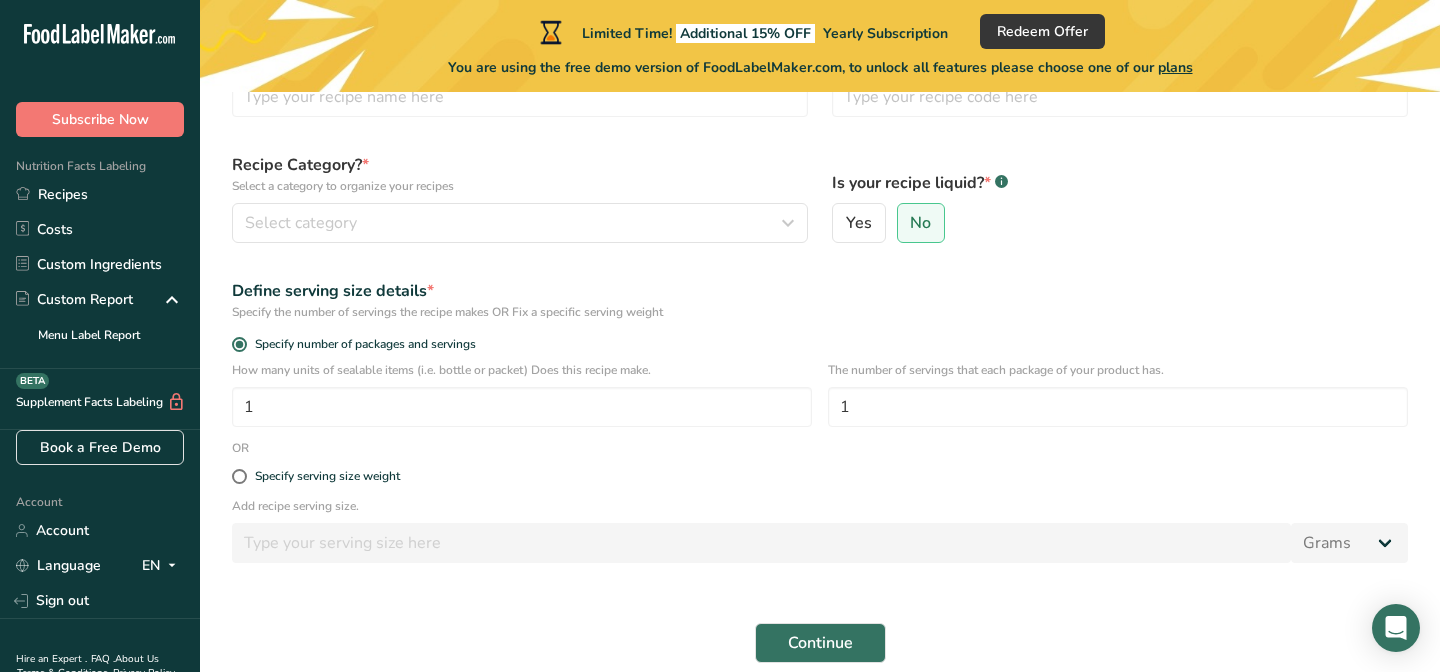 scroll, scrollTop: 141, scrollLeft: 0, axis: vertical 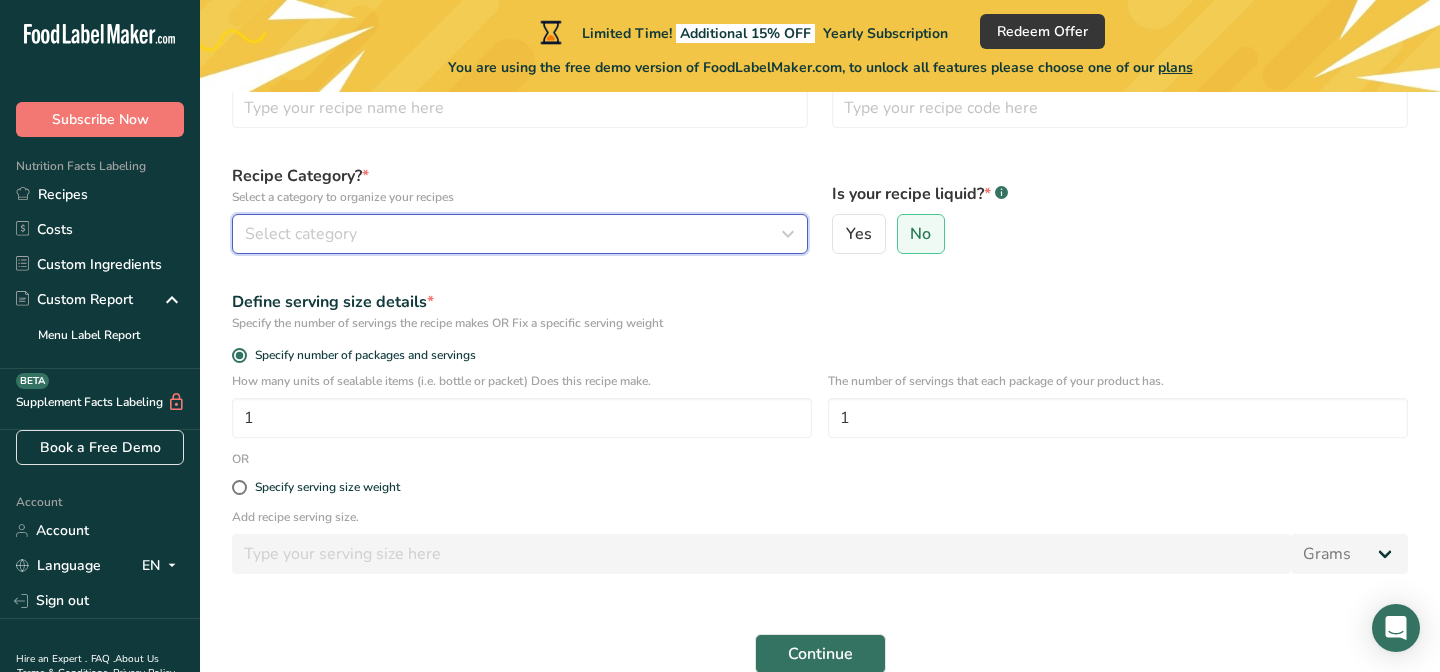 click on "Select category" at bounding box center [514, 234] 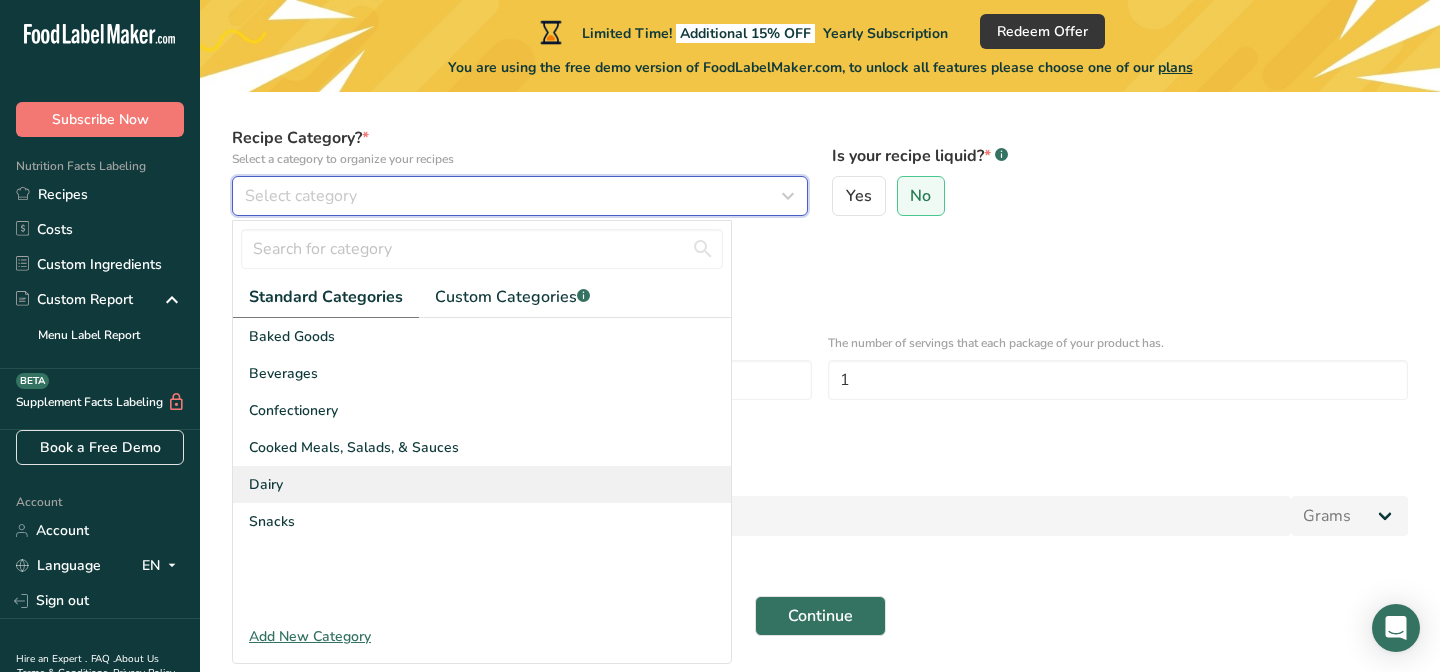 scroll, scrollTop: 197, scrollLeft: 0, axis: vertical 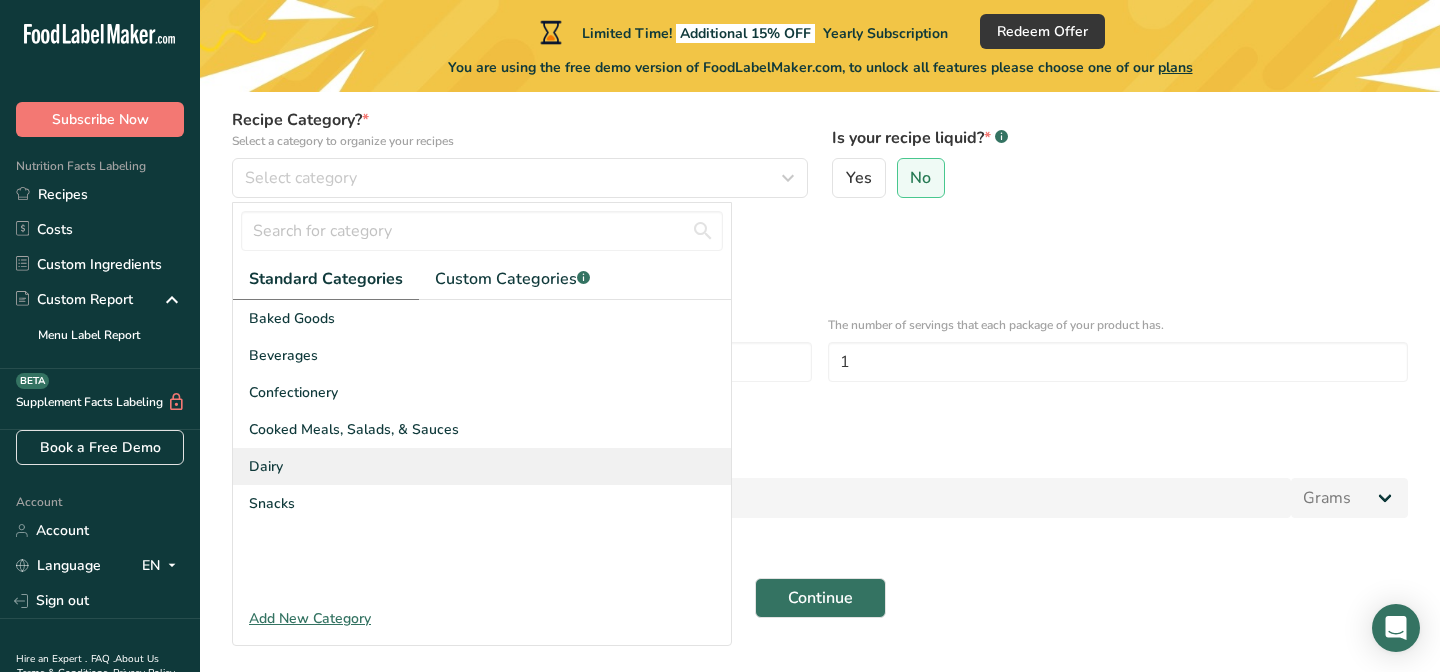 click on "Baked Goods
Beverages
Confectionery
Cooked Meals, Salads, & Sauces
Dairy
Snacks" at bounding box center [482, 450] 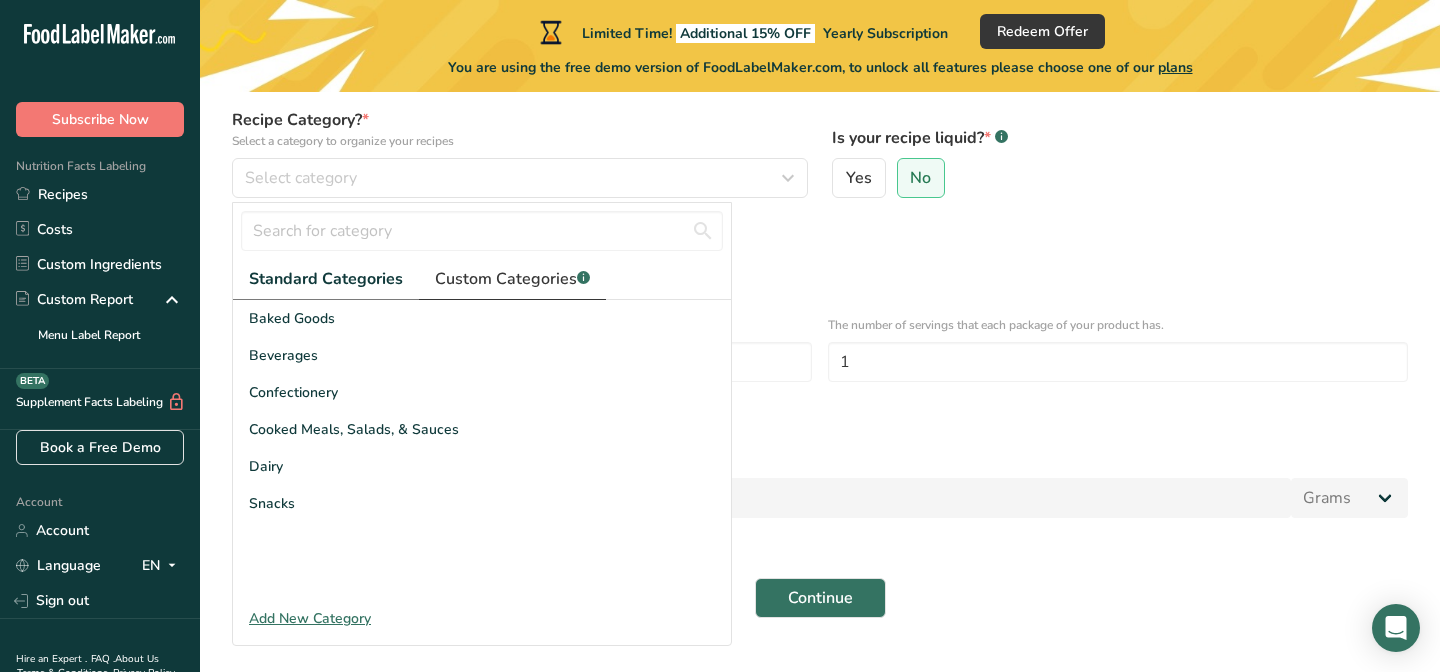 click on "Custom Categories
.a-a{fill:#347362;}.b-a{fill:#fff;}" at bounding box center [512, 279] 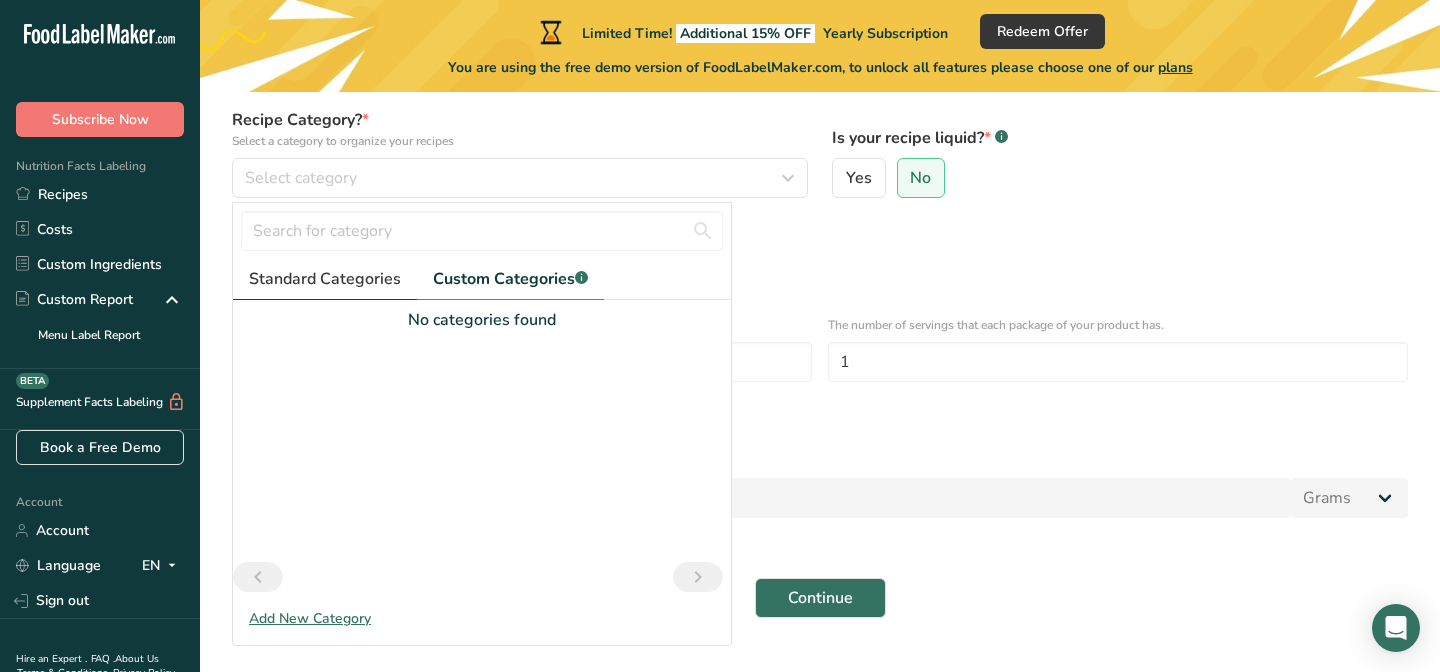 click on "Standard Categories" at bounding box center (325, 279) 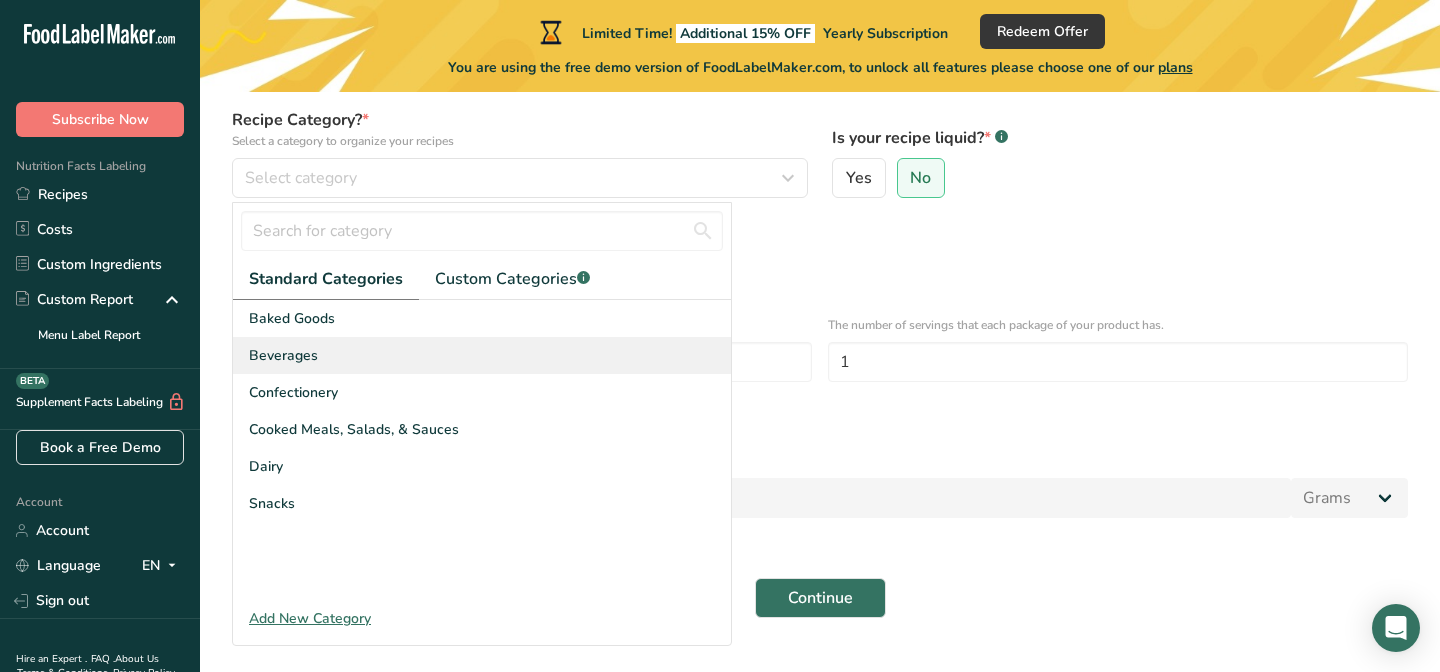 click on "Beverages" at bounding box center (482, 355) 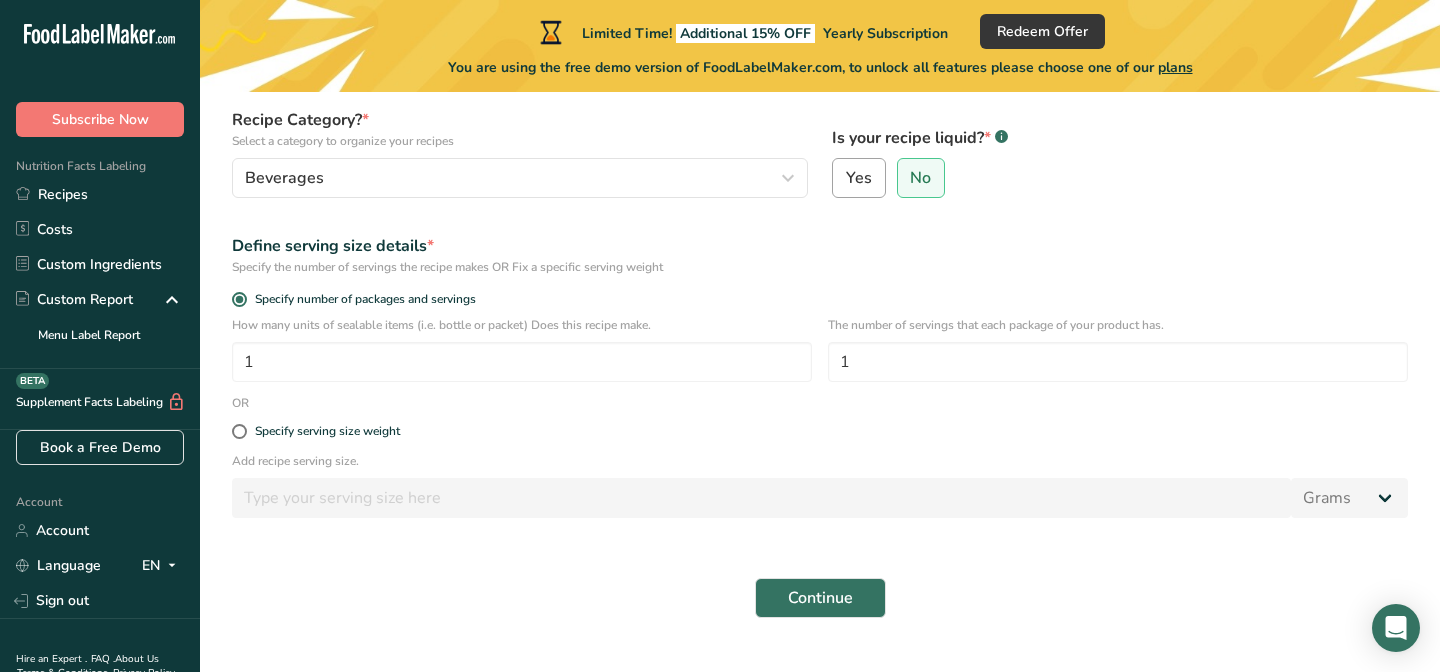 click on "Yes" at bounding box center [859, 178] 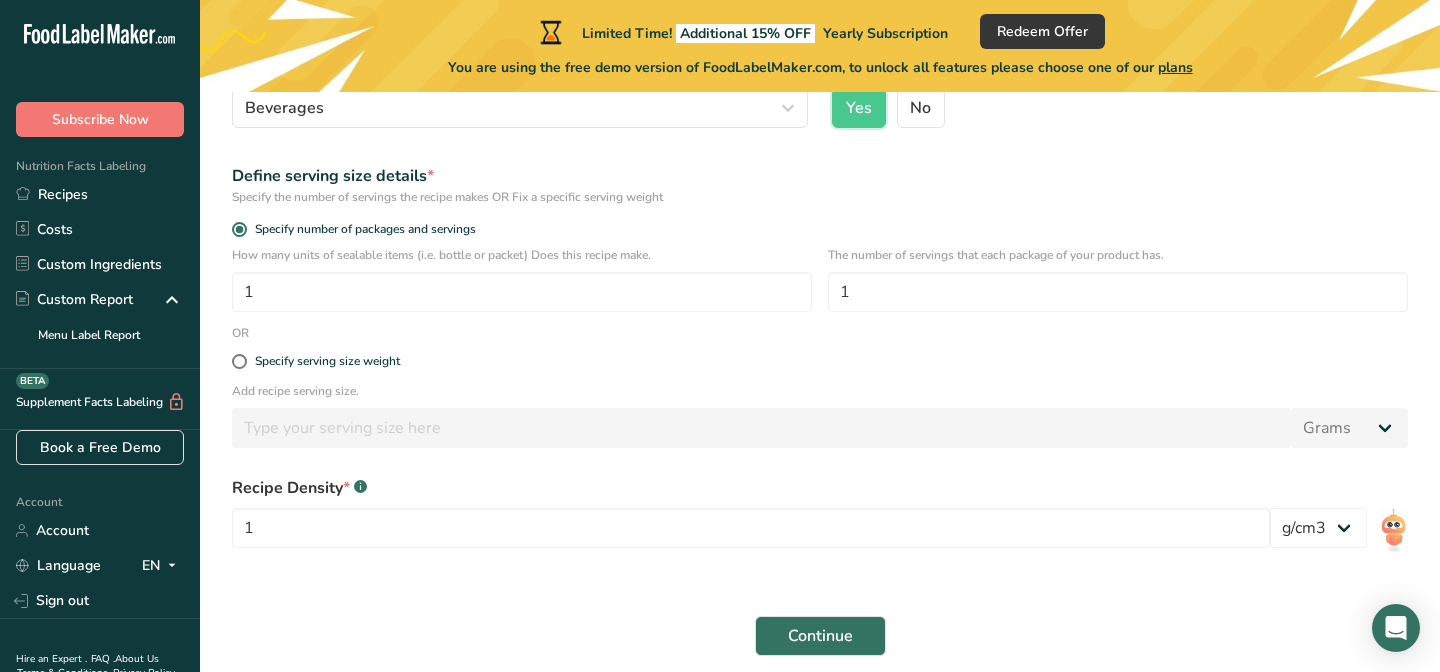 scroll, scrollTop: 272, scrollLeft: 0, axis: vertical 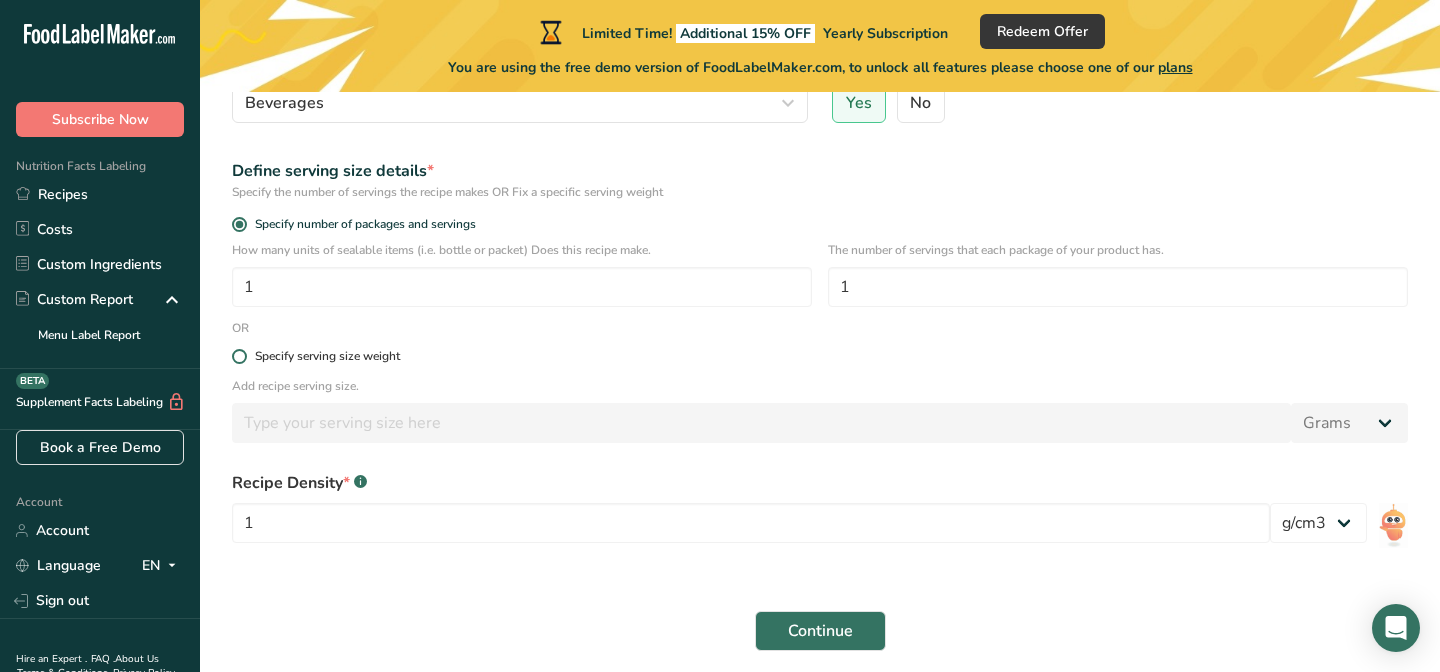 click at bounding box center [239, 356] 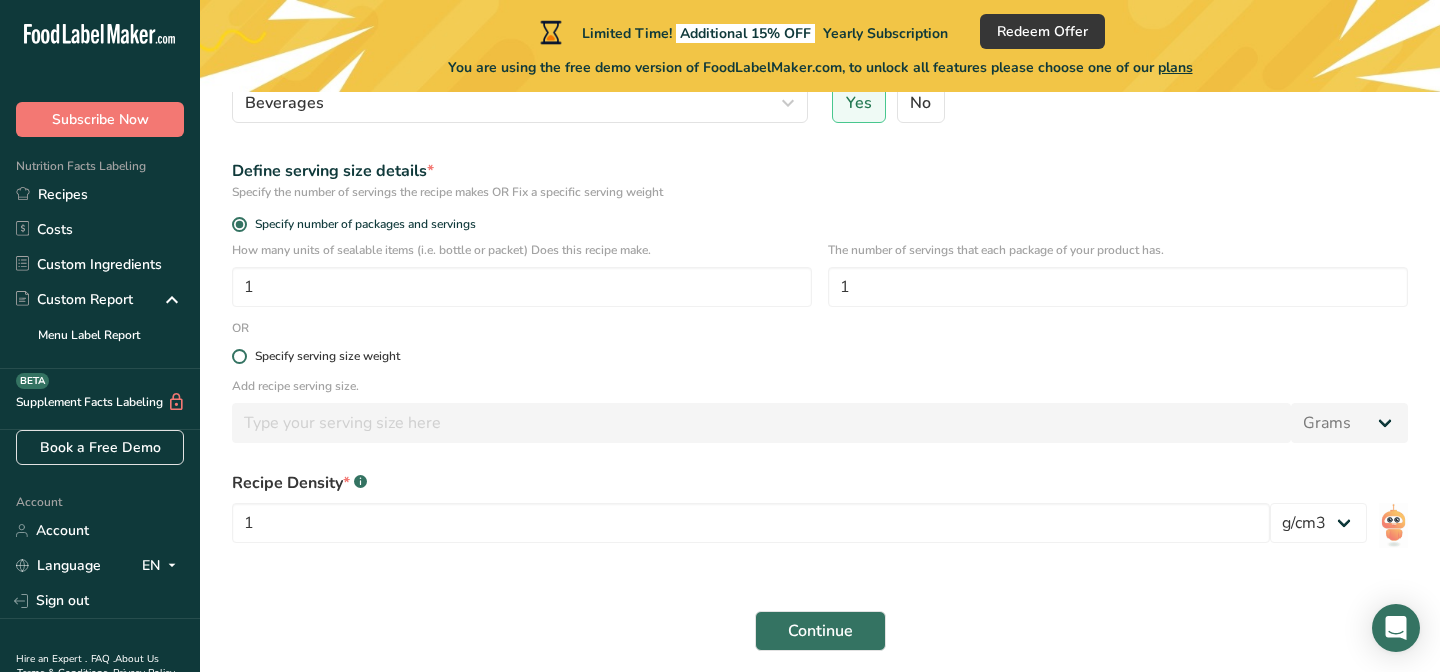 click on "Specify serving size weight" at bounding box center (238, 356) 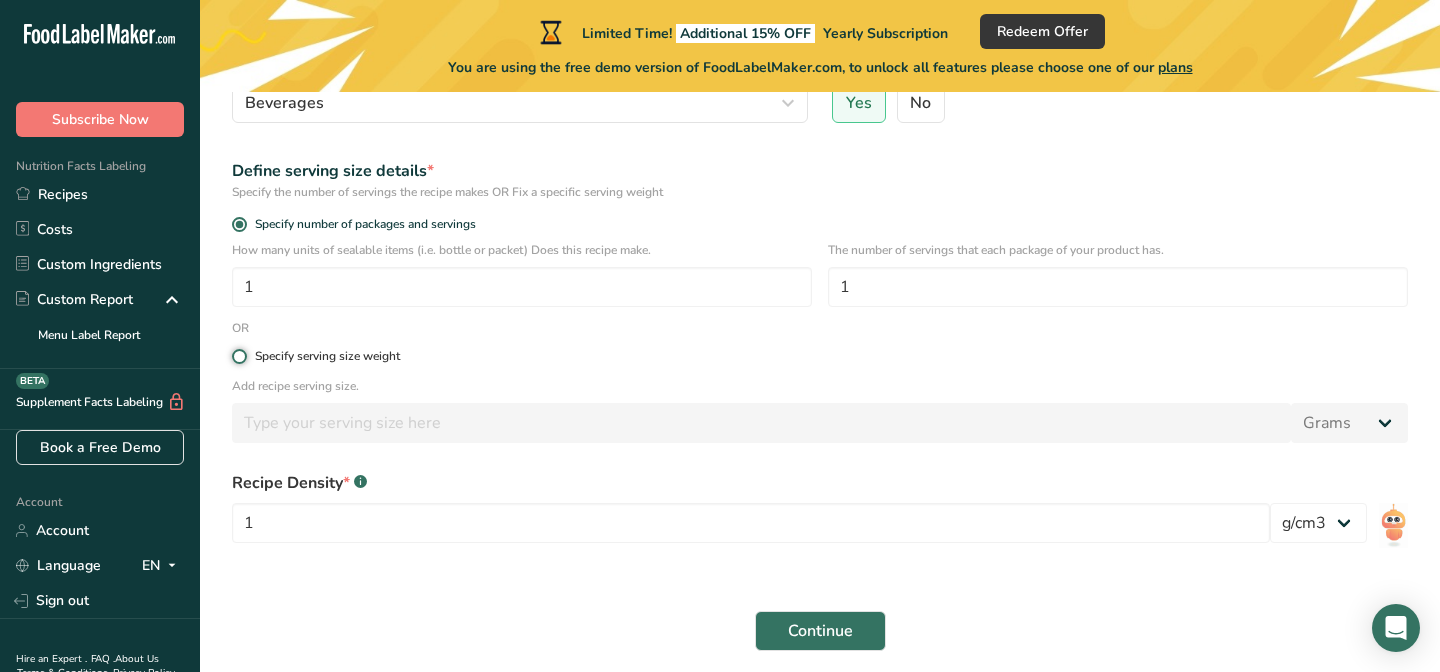 radio on "true" 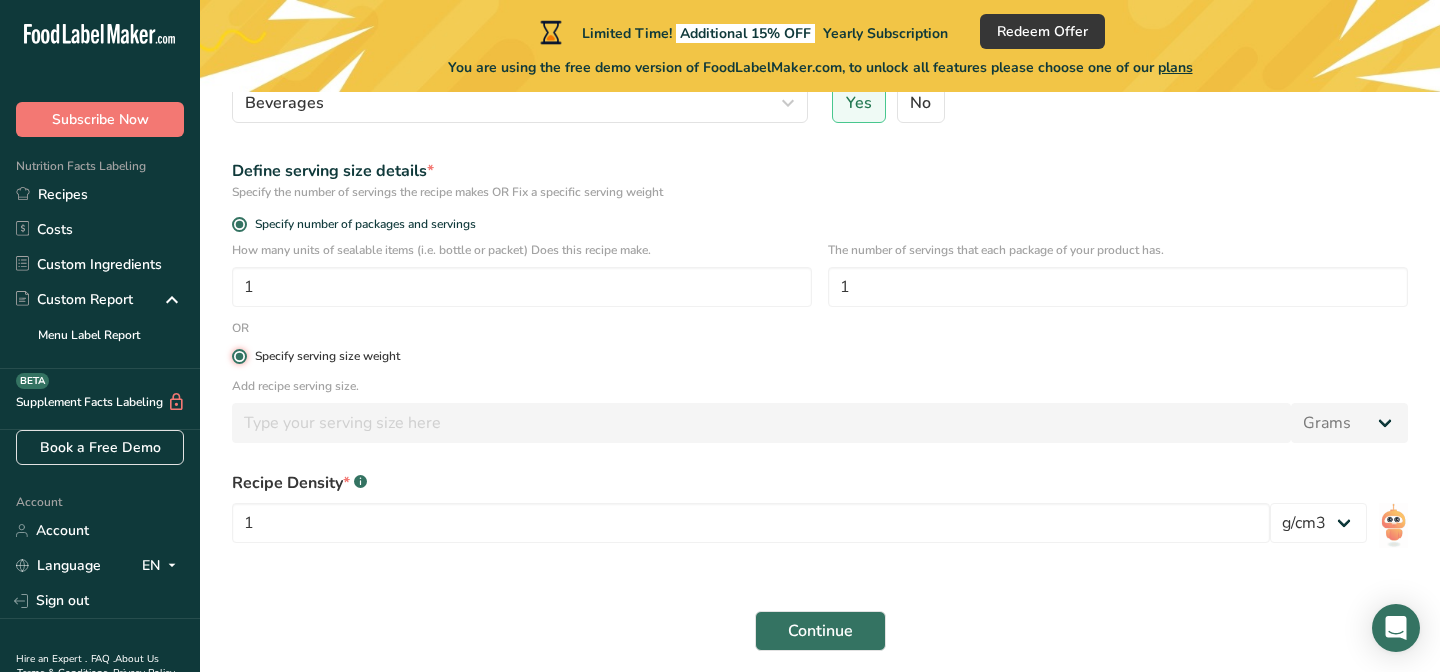radio on "false" 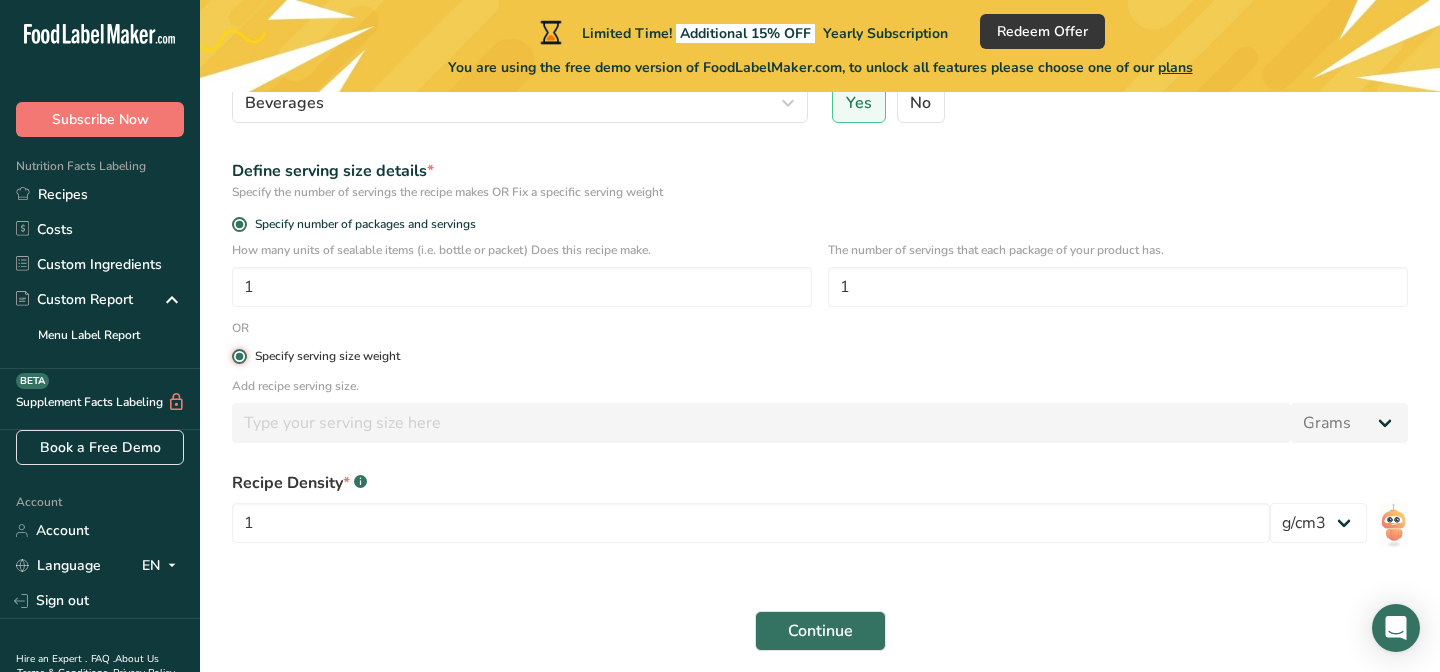 type 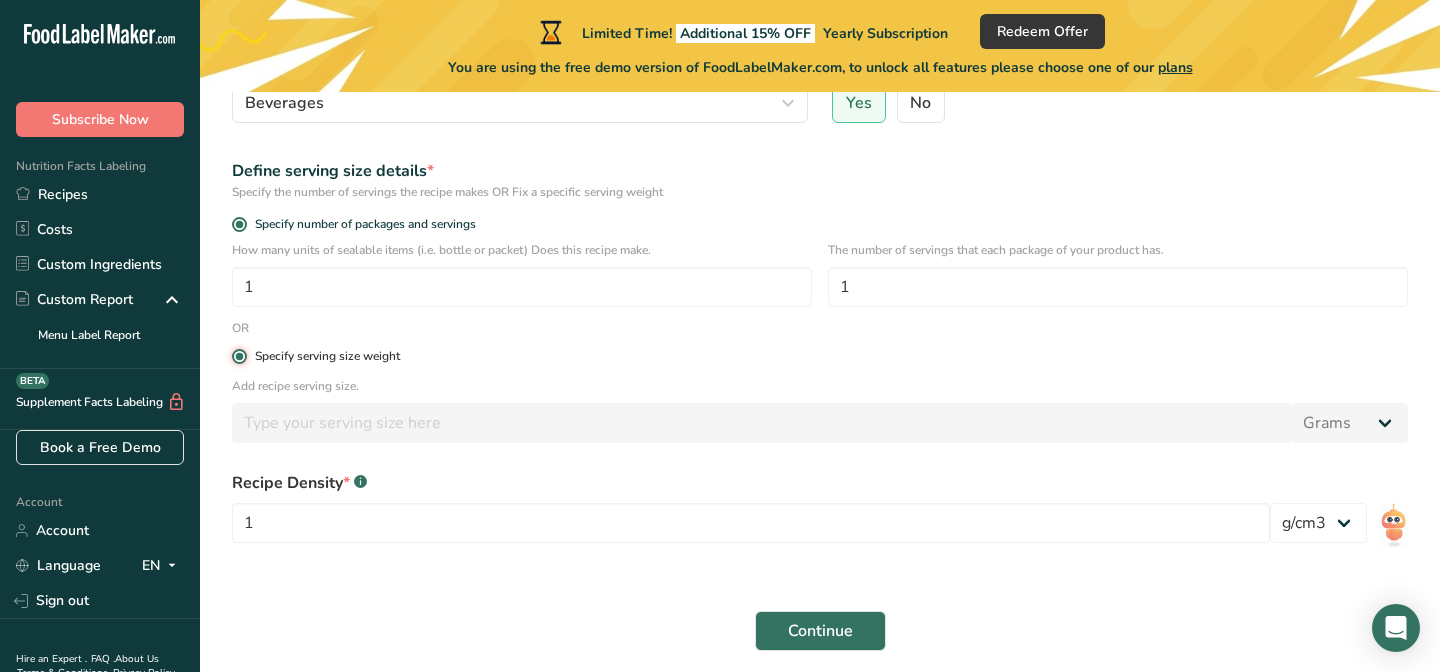 type 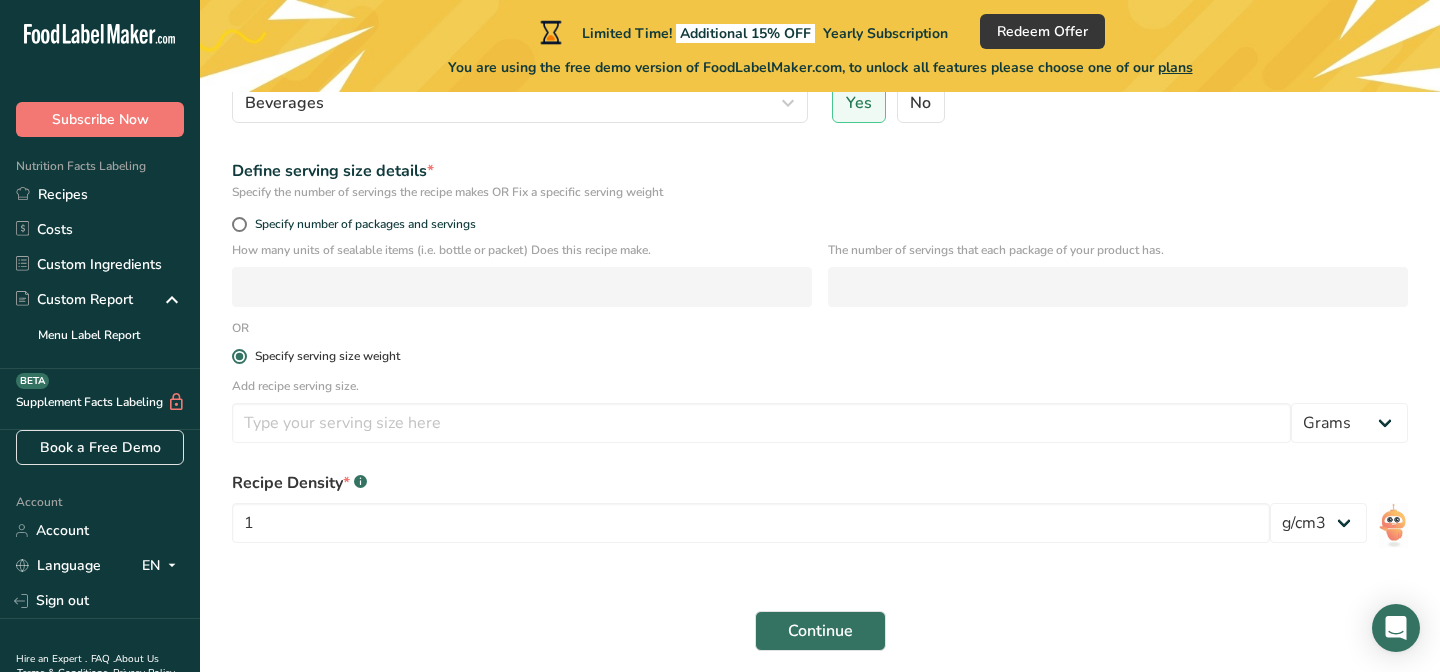 click at bounding box center (239, 356) 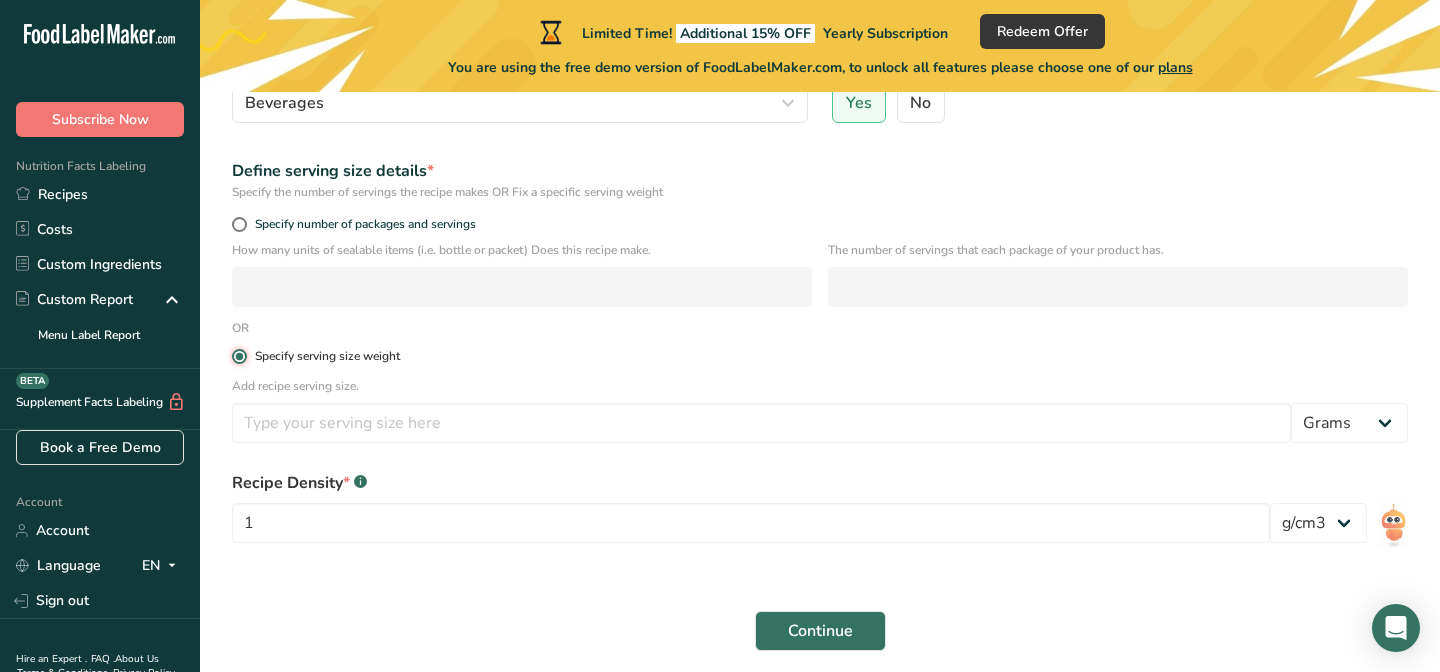 click on "Specify serving size weight" at bounding box center (238, 356) 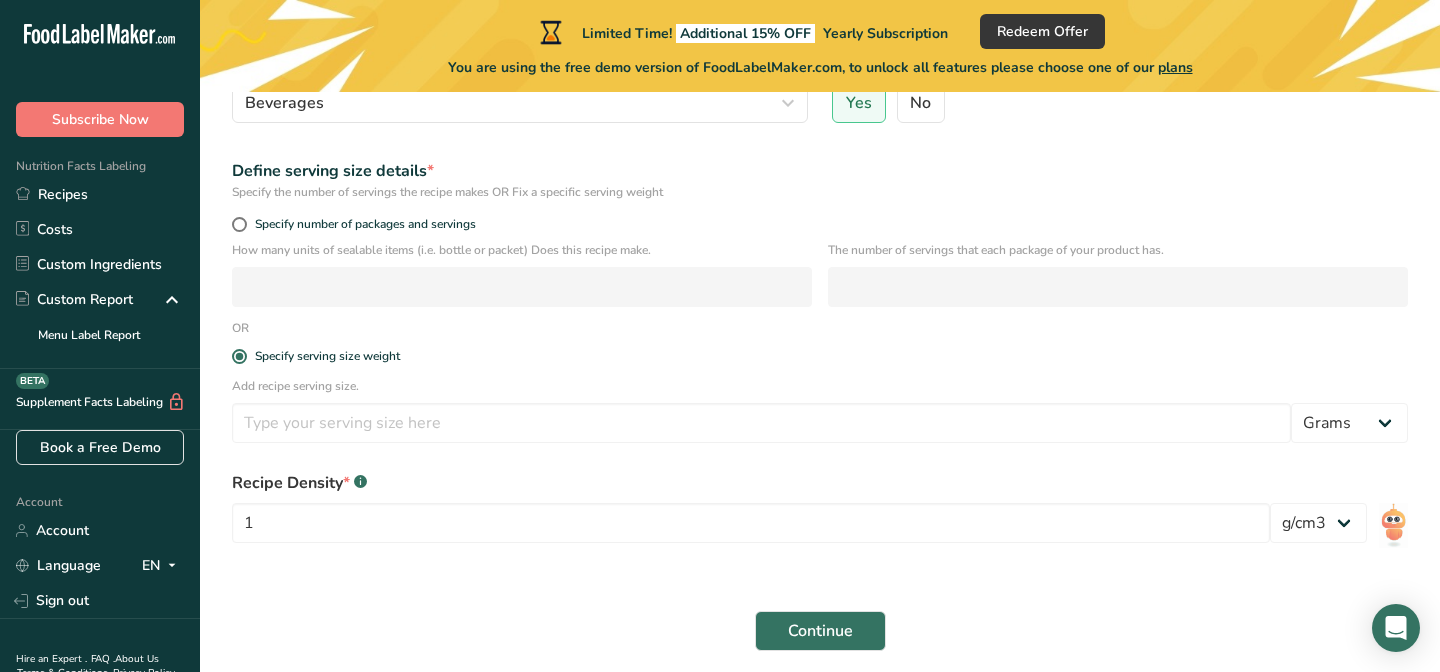 click on "How many units of sealable items (i.e. bottle or packet) Does this recipe make." at bounding box center [522, 274] 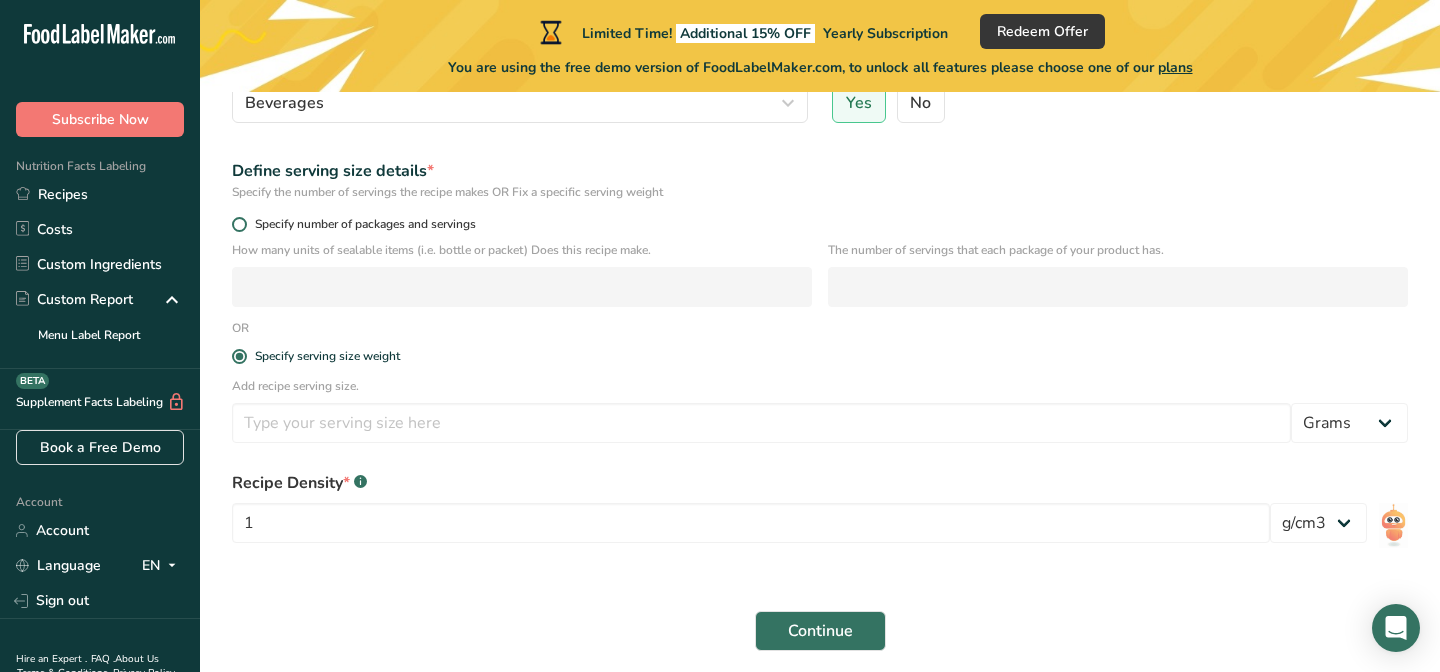 click on "Specify number of packages and servings" at bounding box center [361, 224] 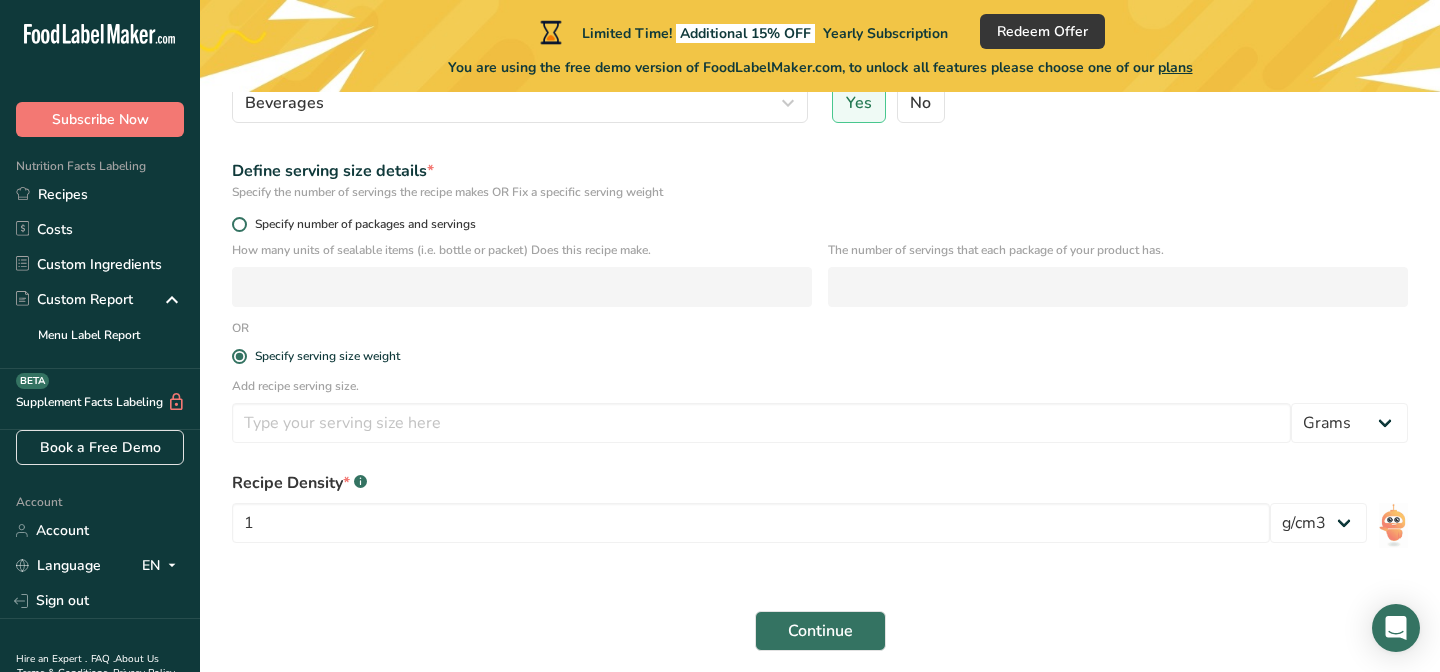 click on "Specify number of packages and servings" at bounding box center [238, 224] 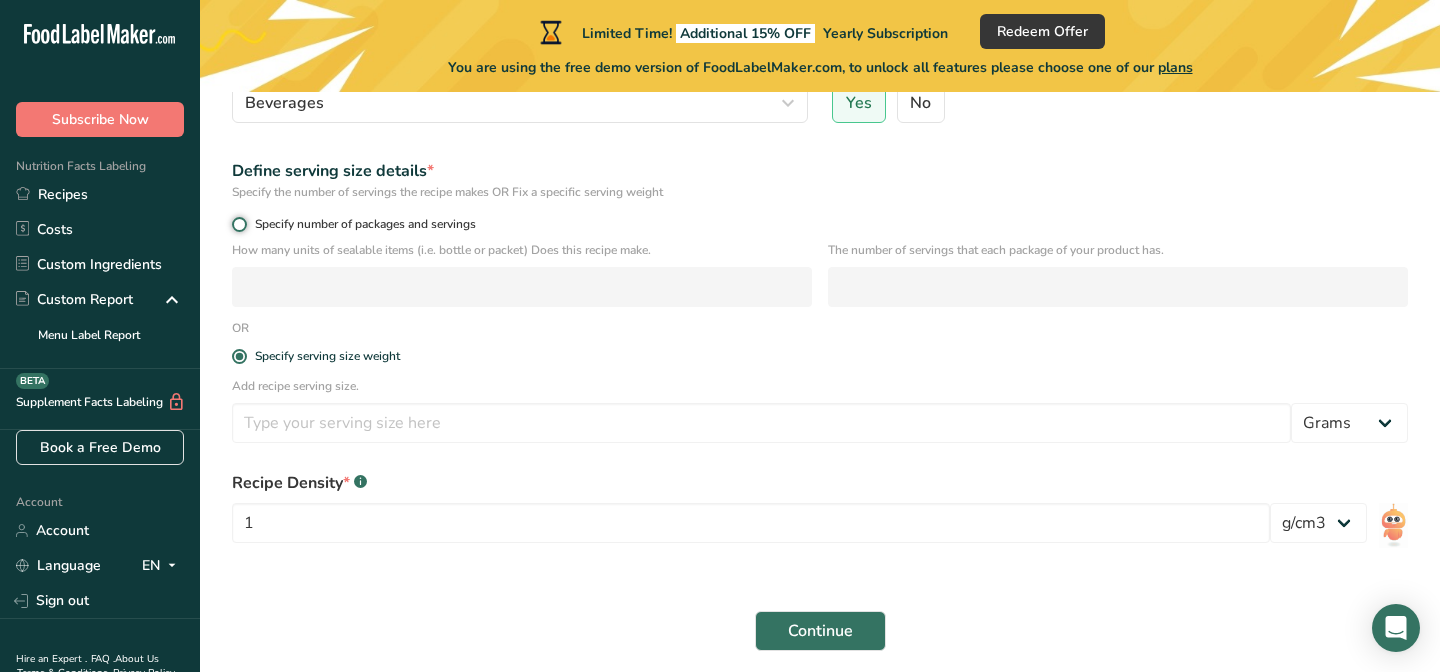 radio on "true" 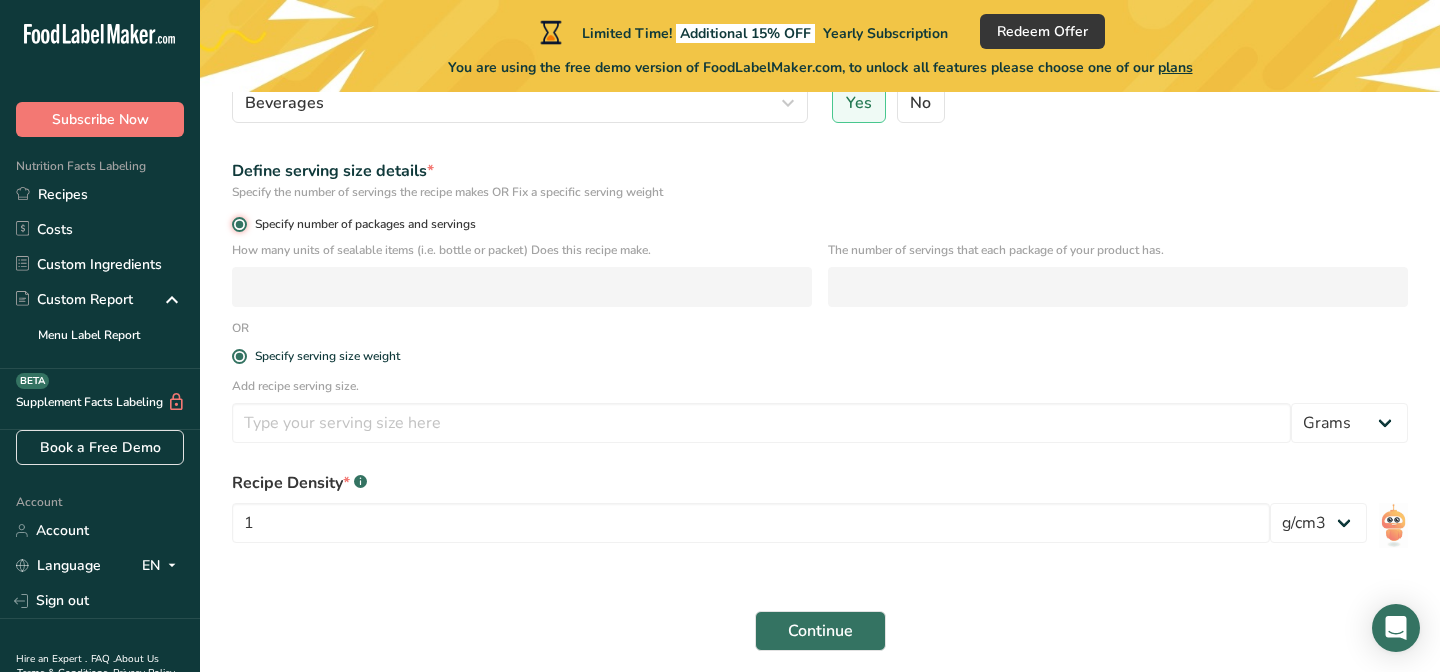 radio on "false" 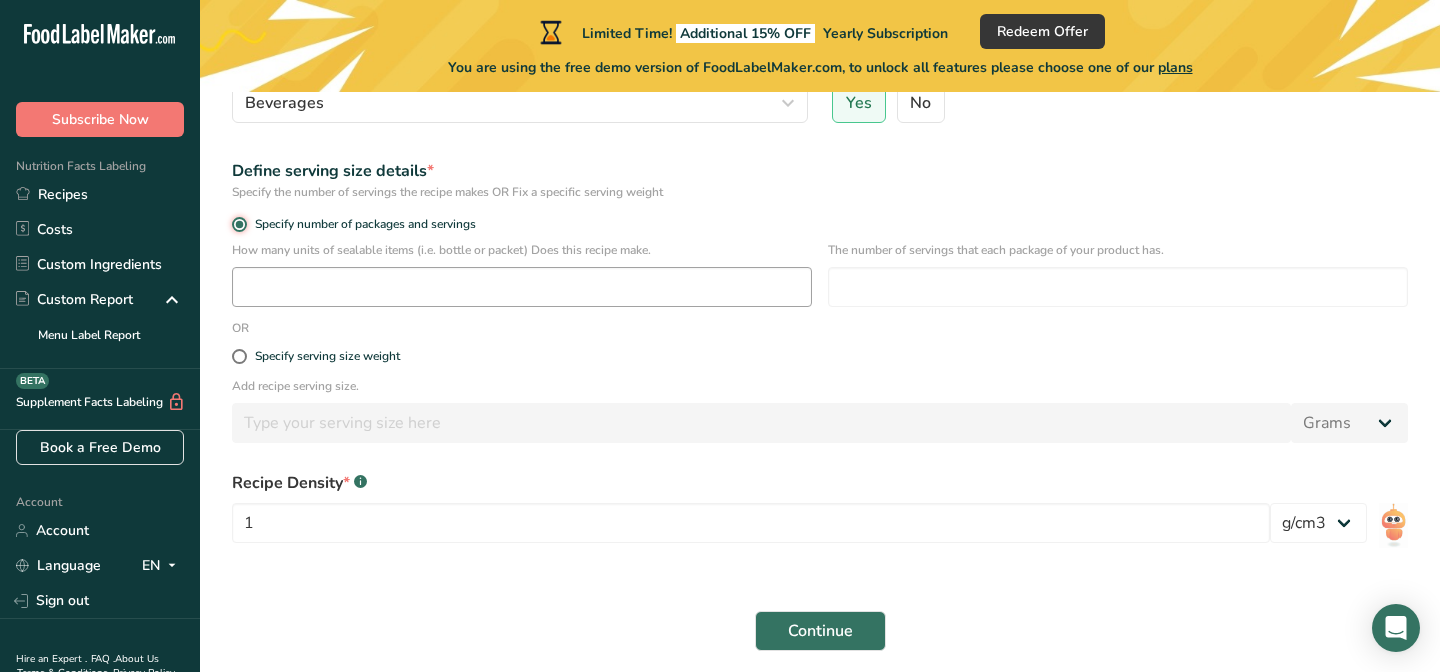 scroll, scrollTop: 347, scrollLeft: 0, axis: vertical 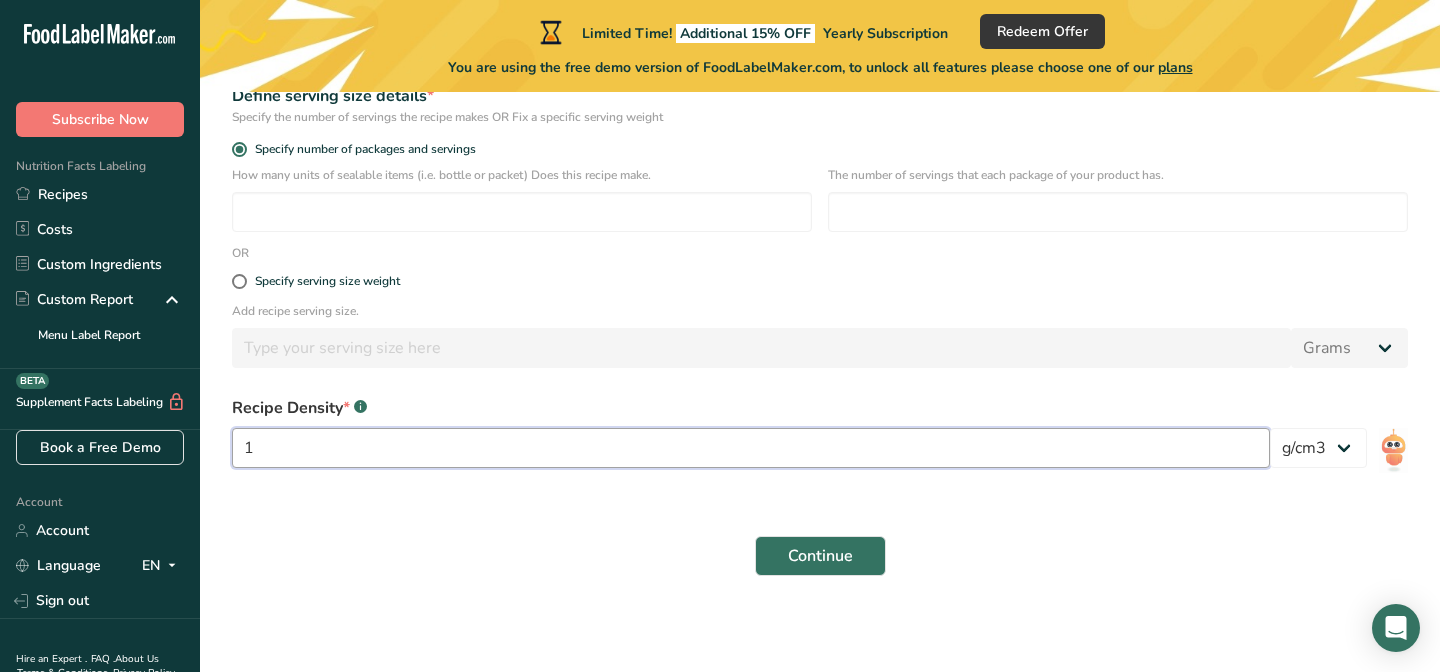 click on "1" at bounding box center [751, 448] 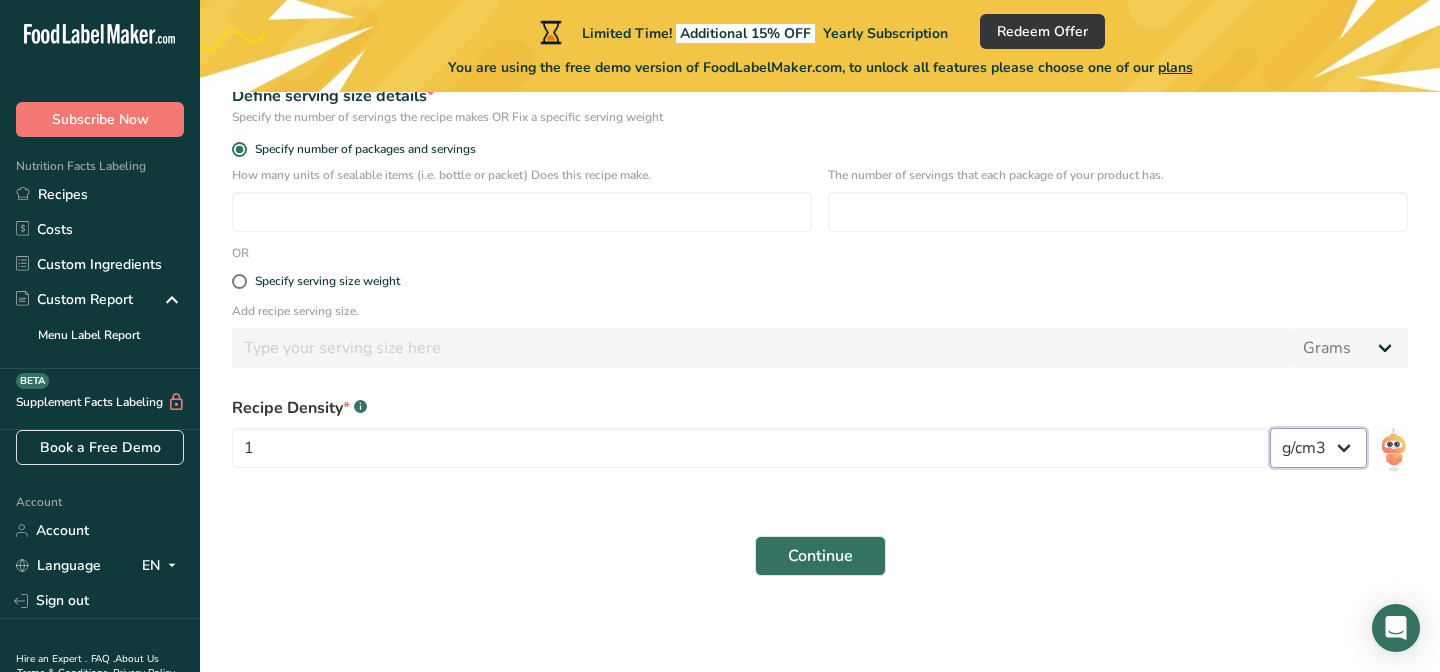 click on "lb/ft3
g/cm3" at bounding box center [1318, 448] 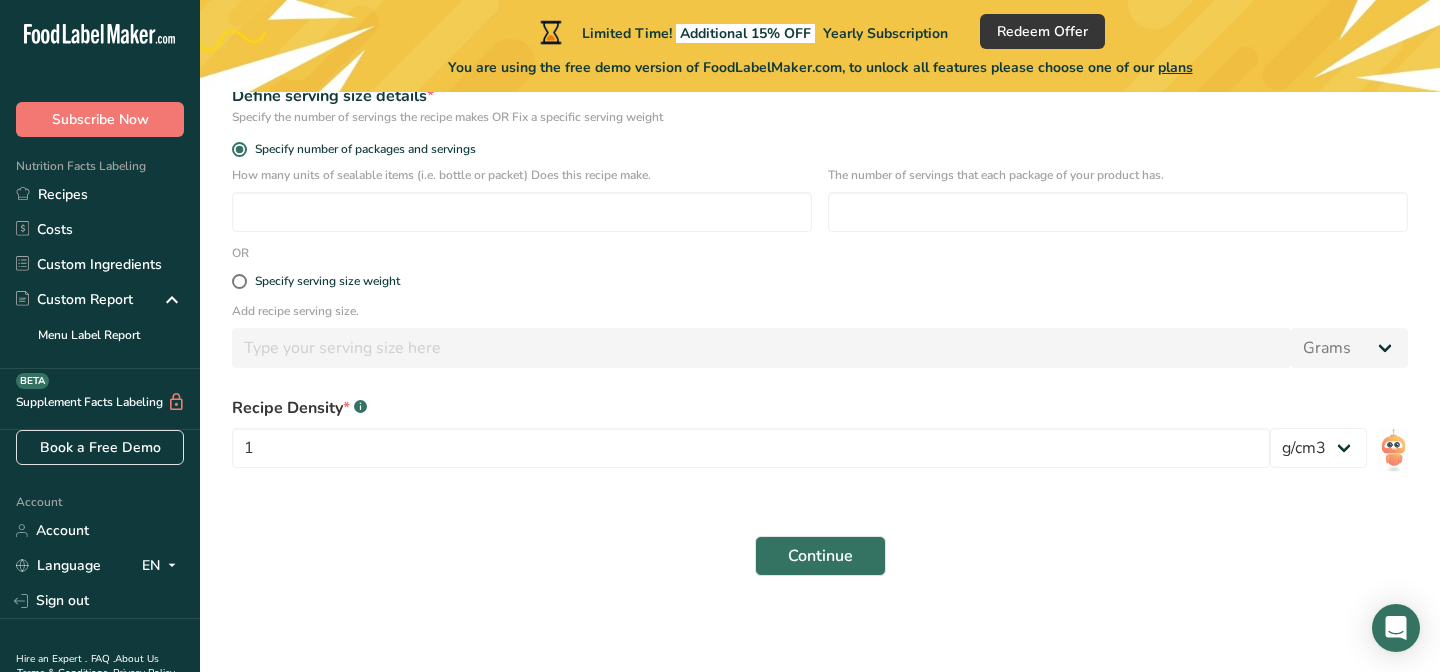 click on "Add recipe serving size.
Grams
kg
mg
mcg
lb
oz
l
mL
fl oz
tbsp
tsp
cup
qt
gallon" at bounding box center (820, 341) 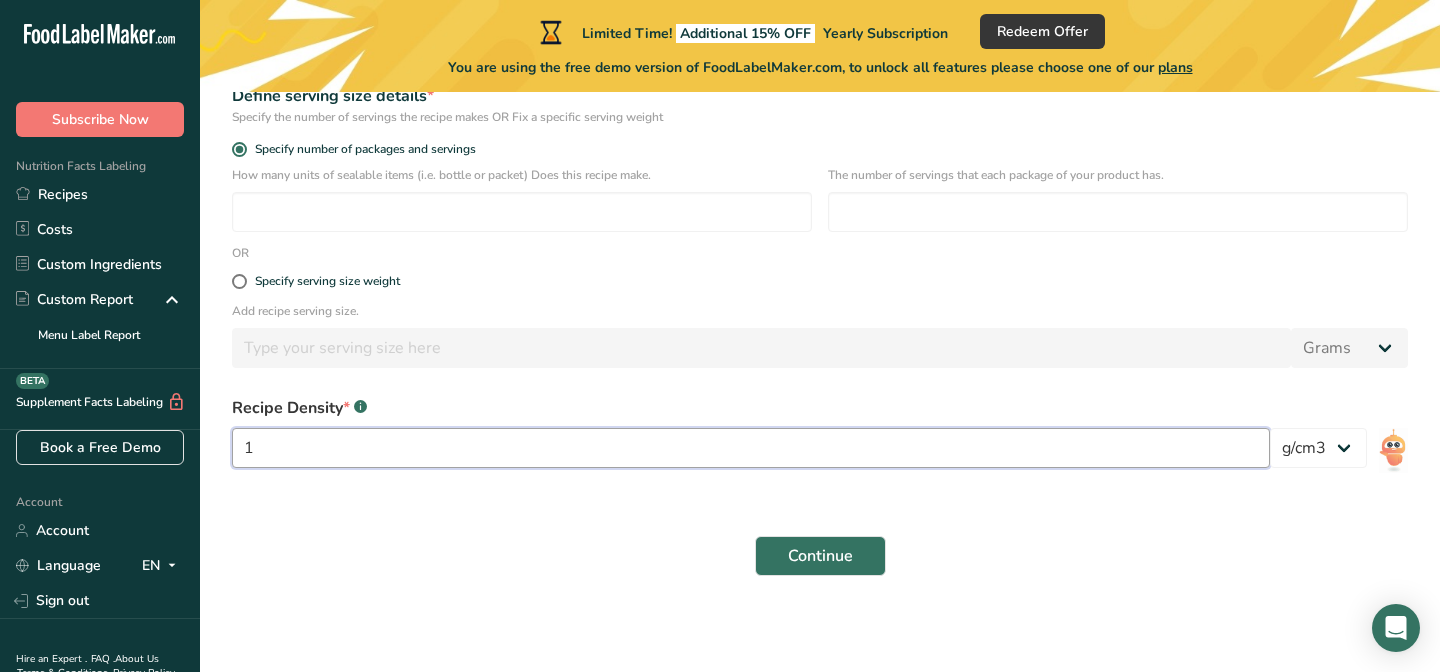 click on "1" at bounding box center (751, 448) 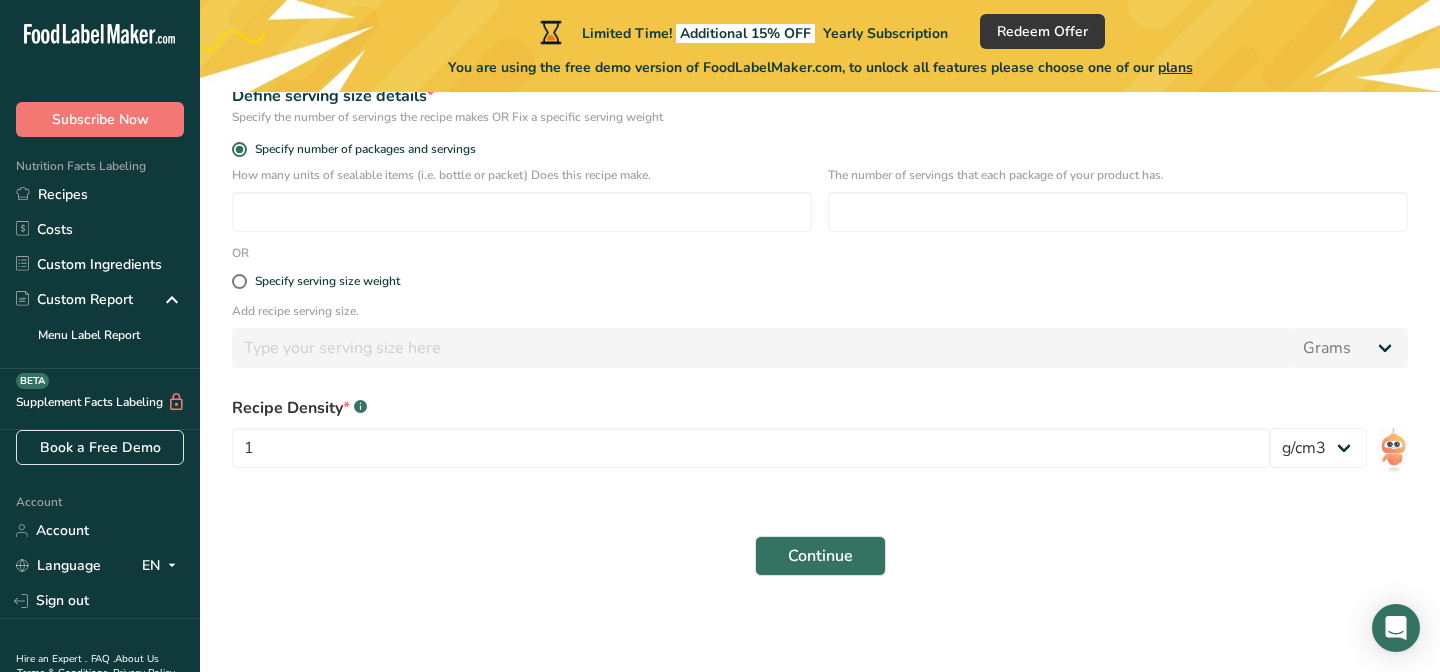 click on "Continue" at bounding box center [820, 556] 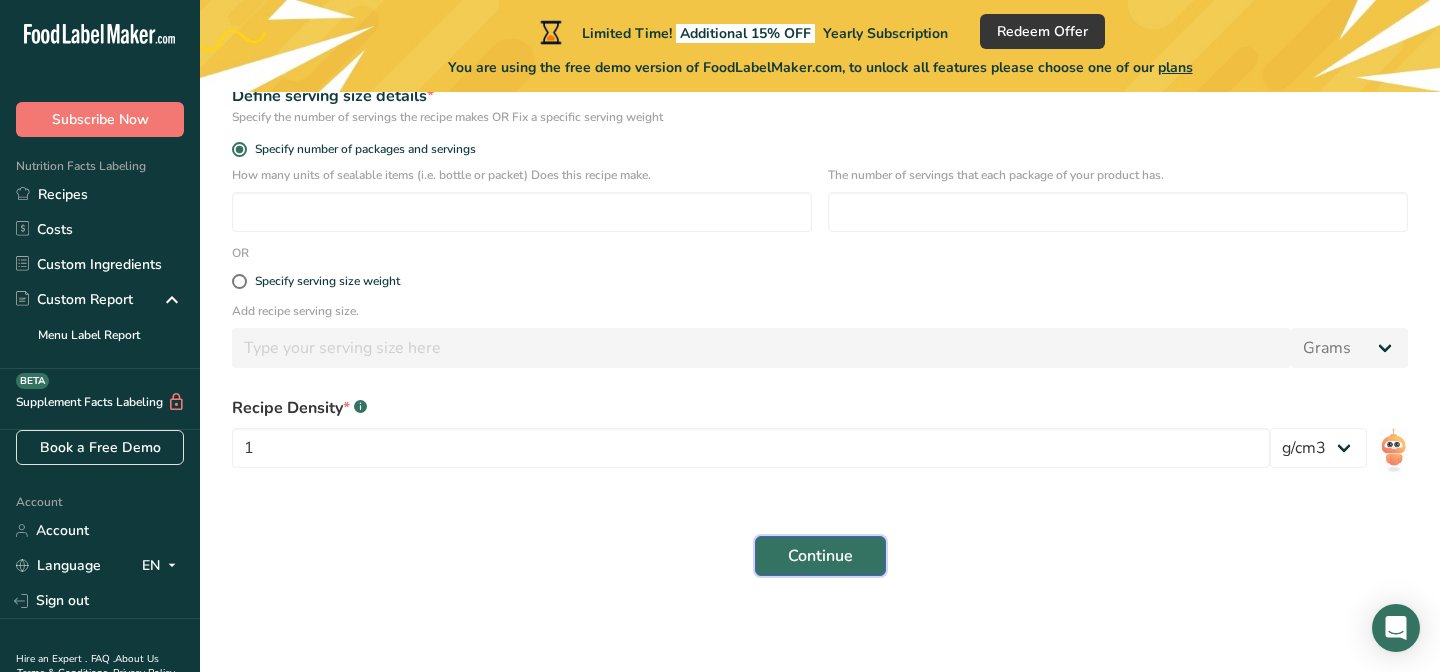 click on "Continue" at bounding box center (820, 556) 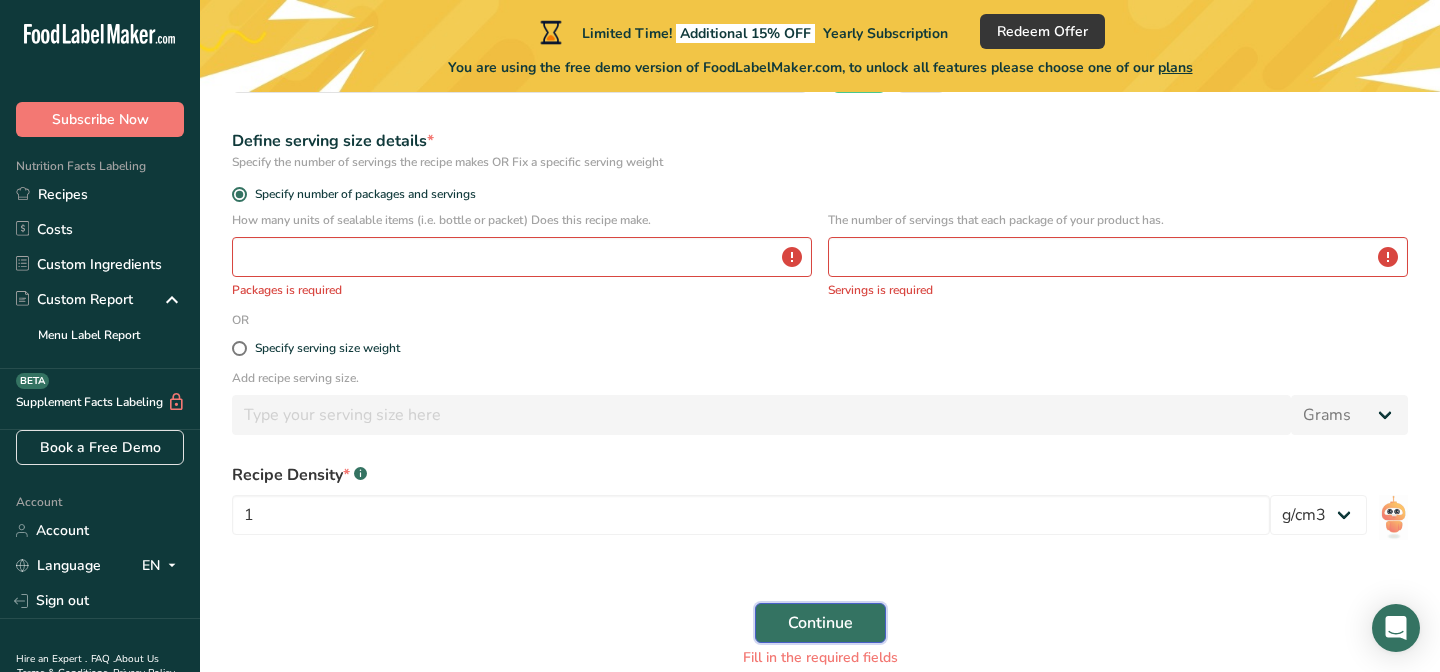scroll, scrollTop: 306, scrollLeft: 0, axis: vertical 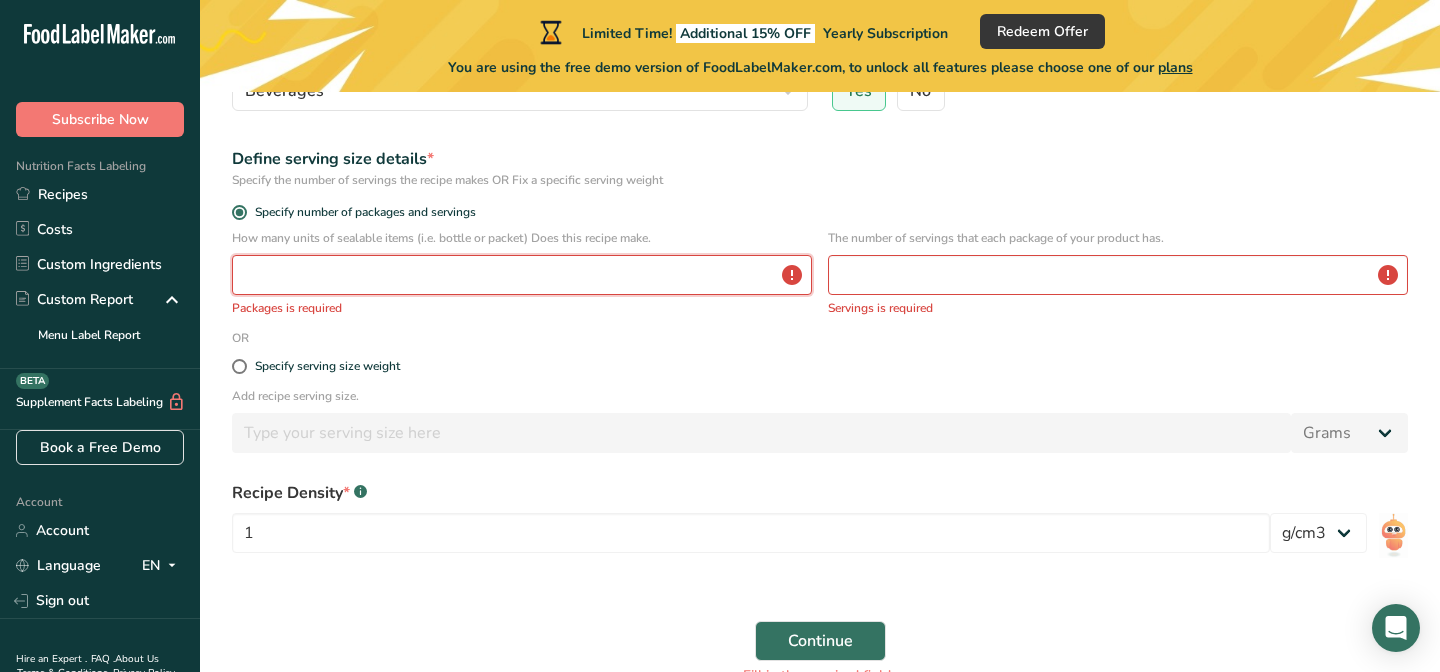 click at bounding box center [522, 275] 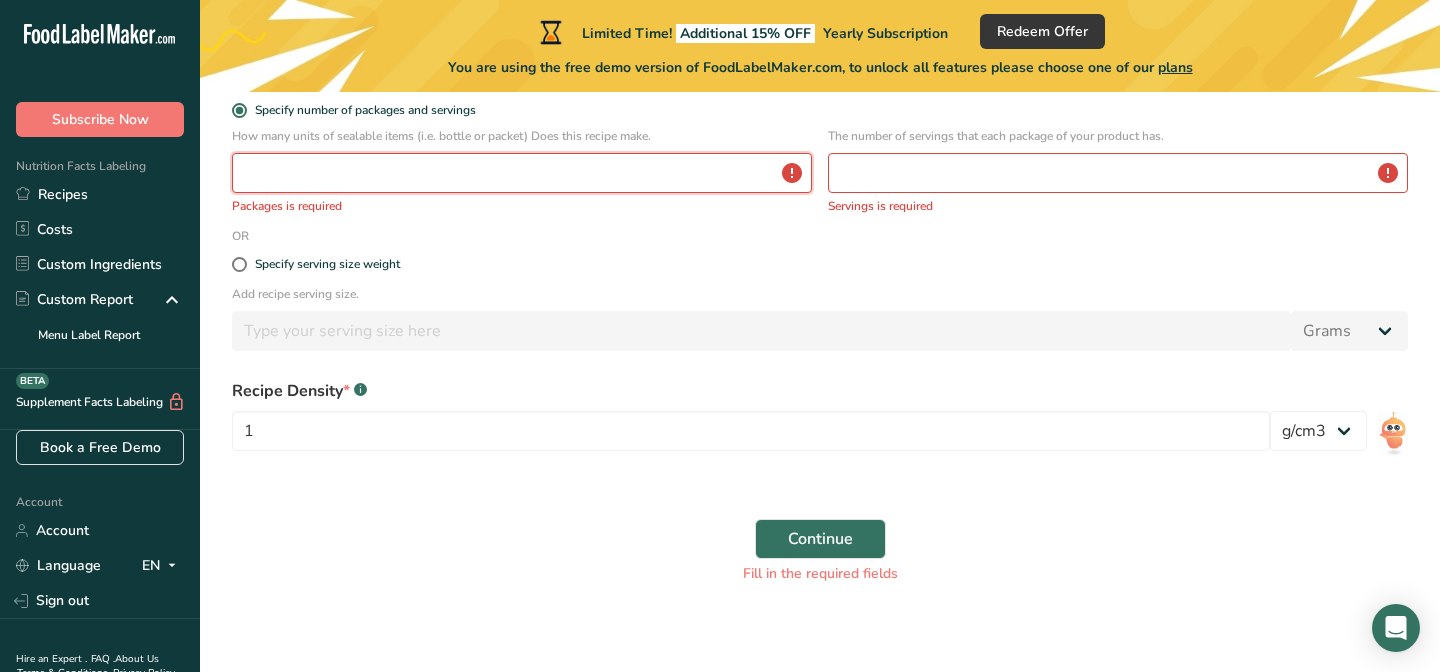 scroll, scrollTop: 416, scrollLeft: 0, axis: vertical 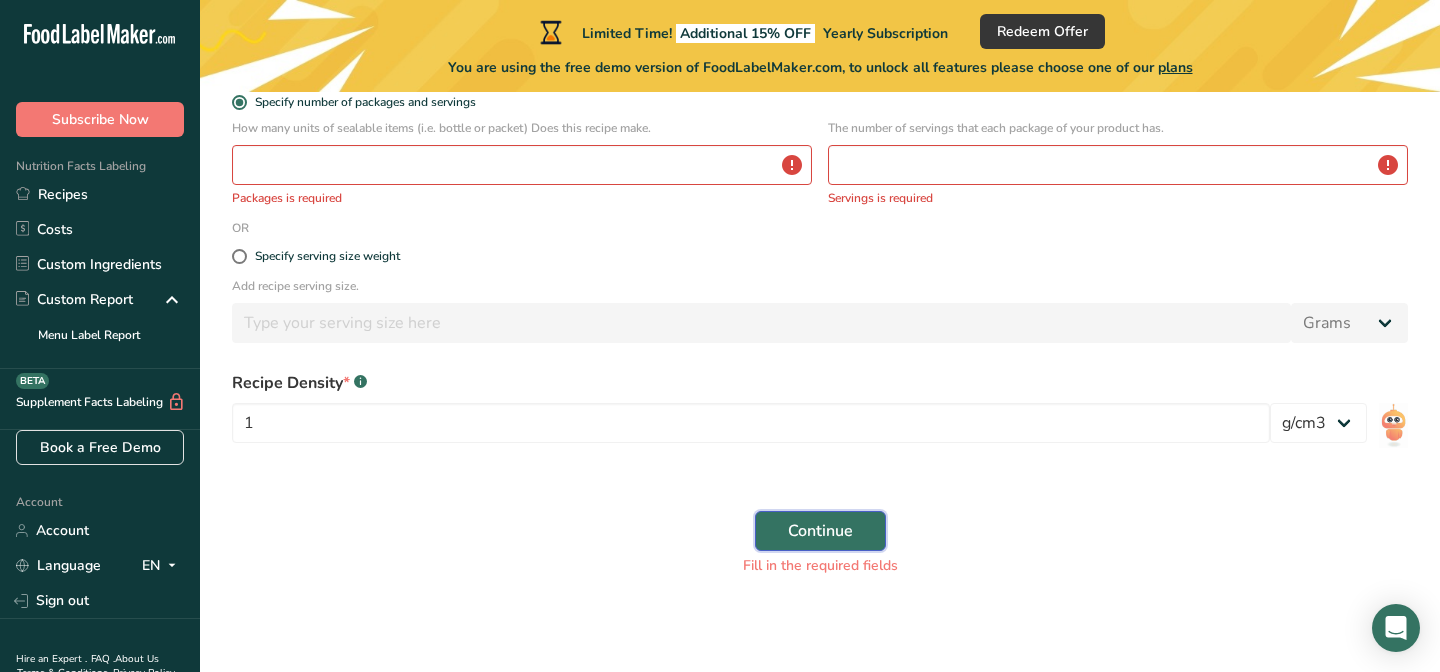 click on "Continue" at bounding box center (820, 531) 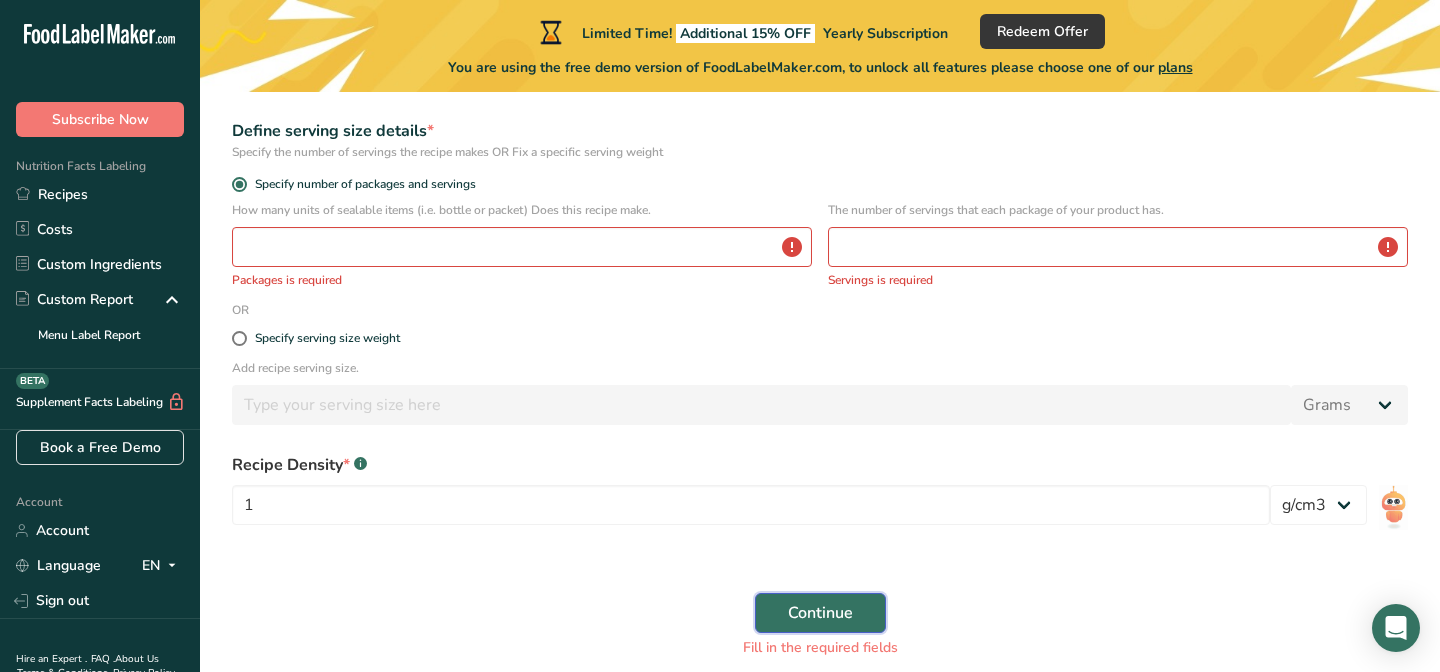 scroll, scrollTop: 237, scrollLeft: 0, axis: vertical 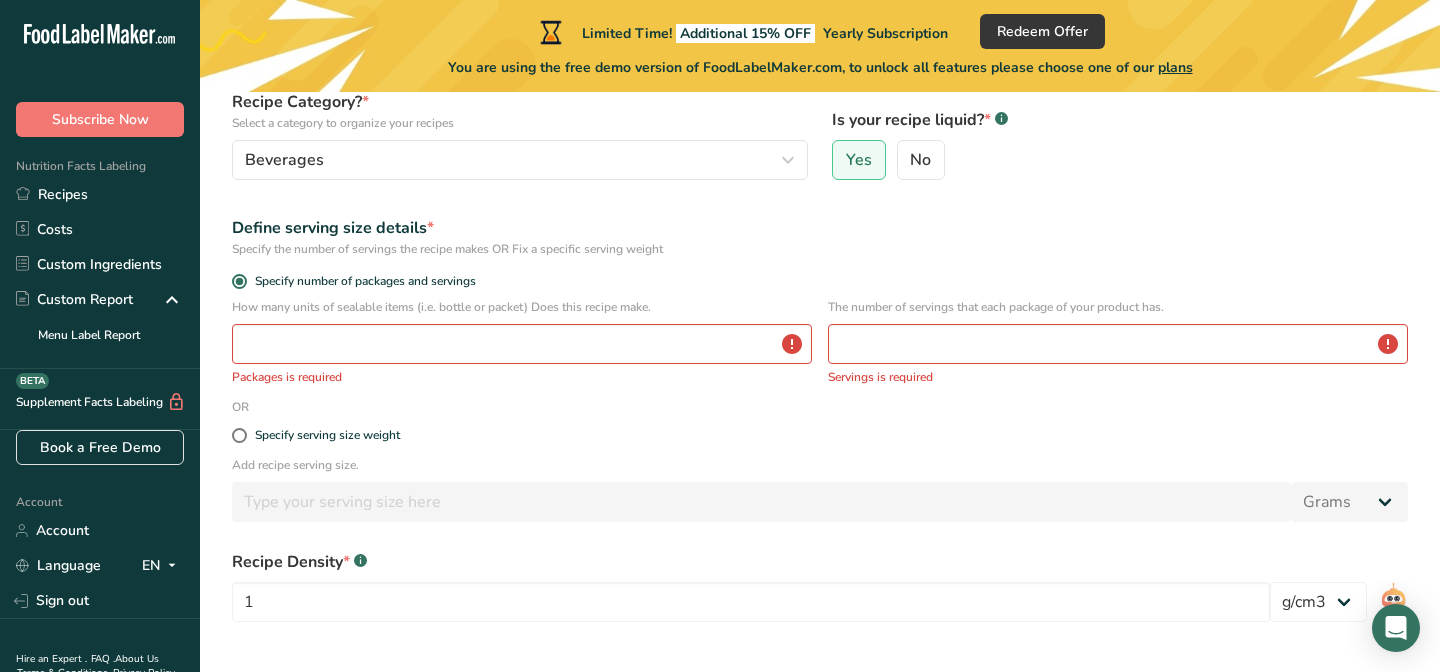 type 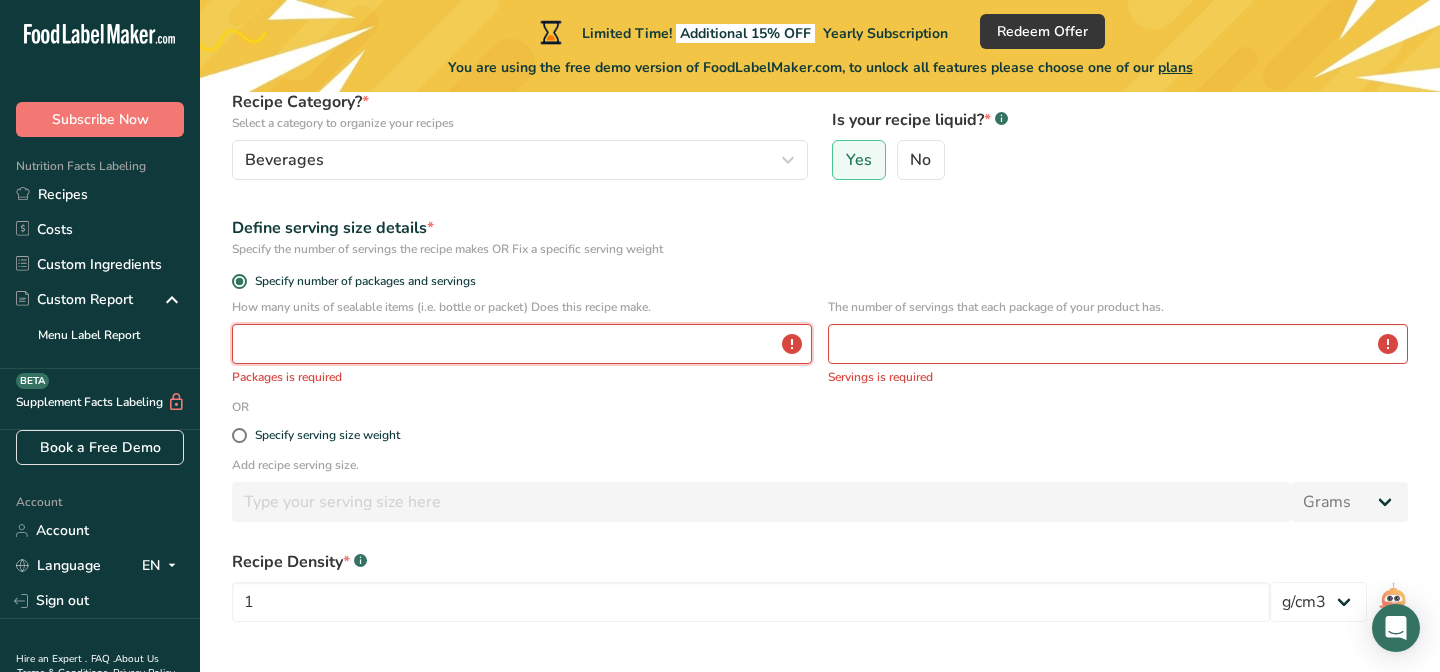 click at bounding box center [522, 344] 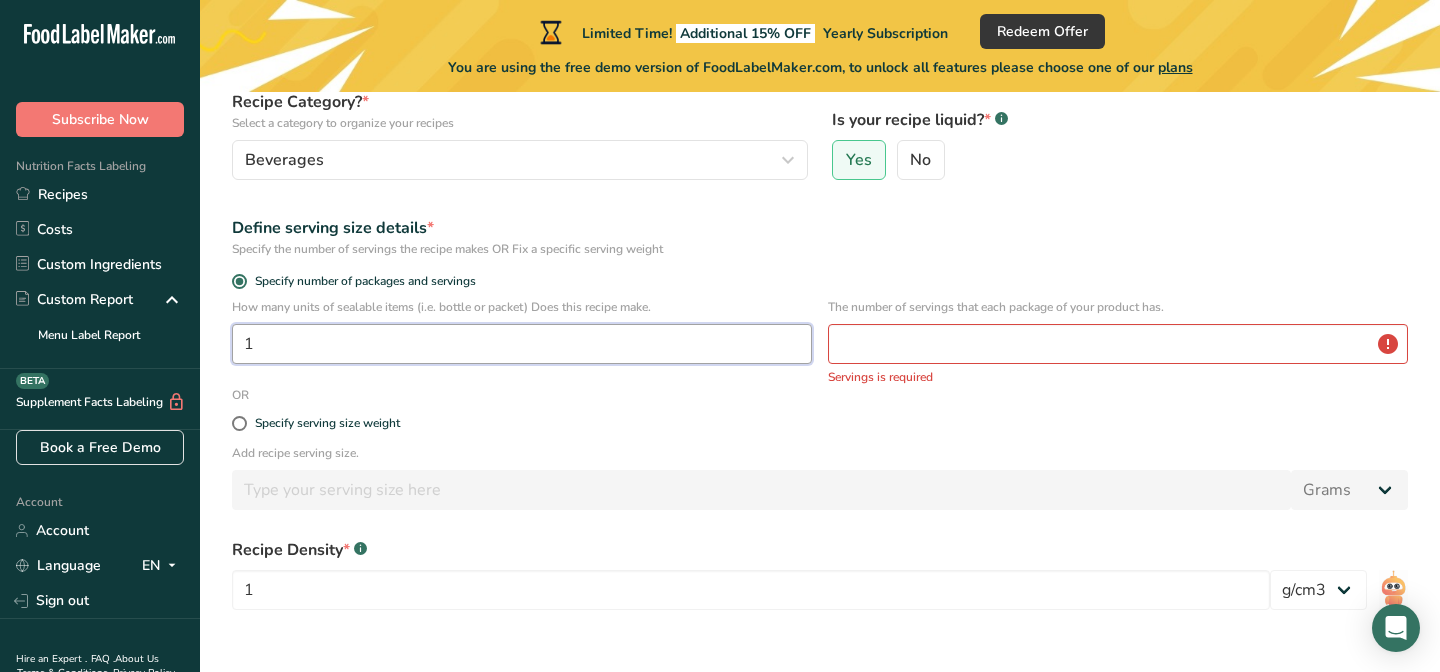 type on "1" 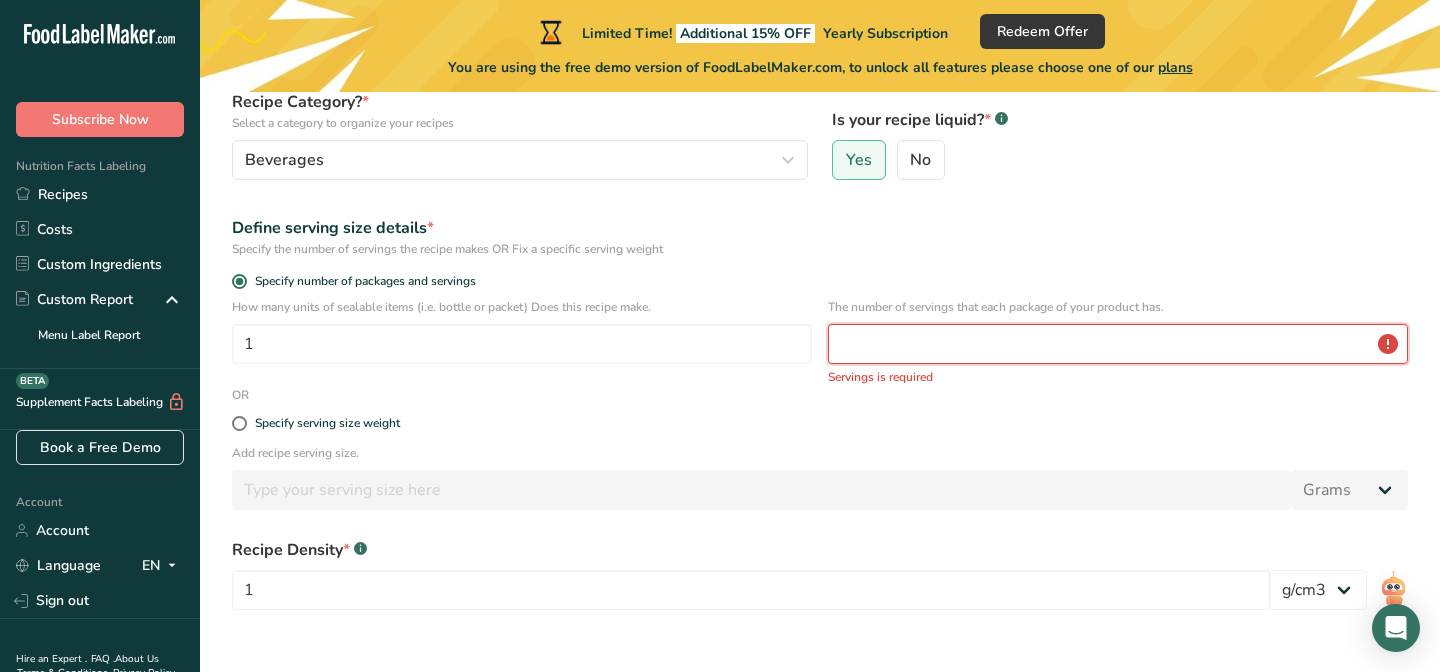 click at bounding box center (1118, 344) 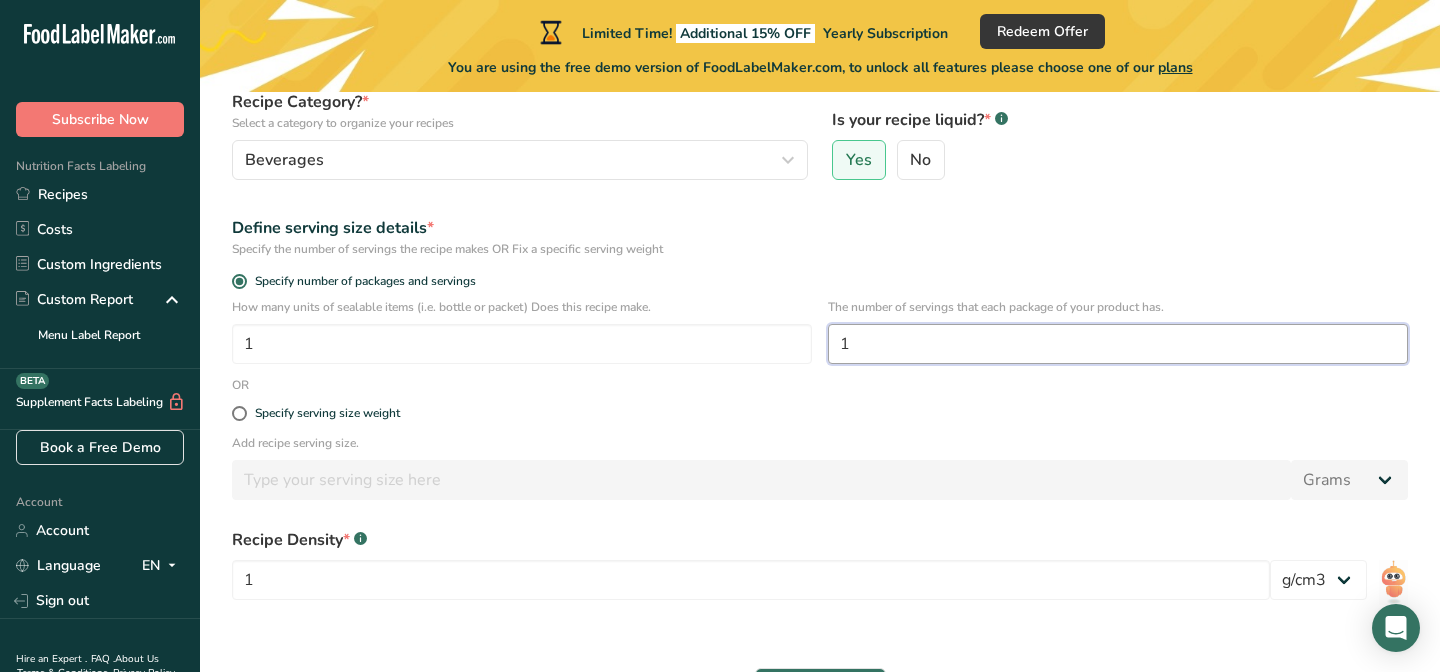 scroll, scrollTop: 394, scrollLeft: 0, axis: vertical 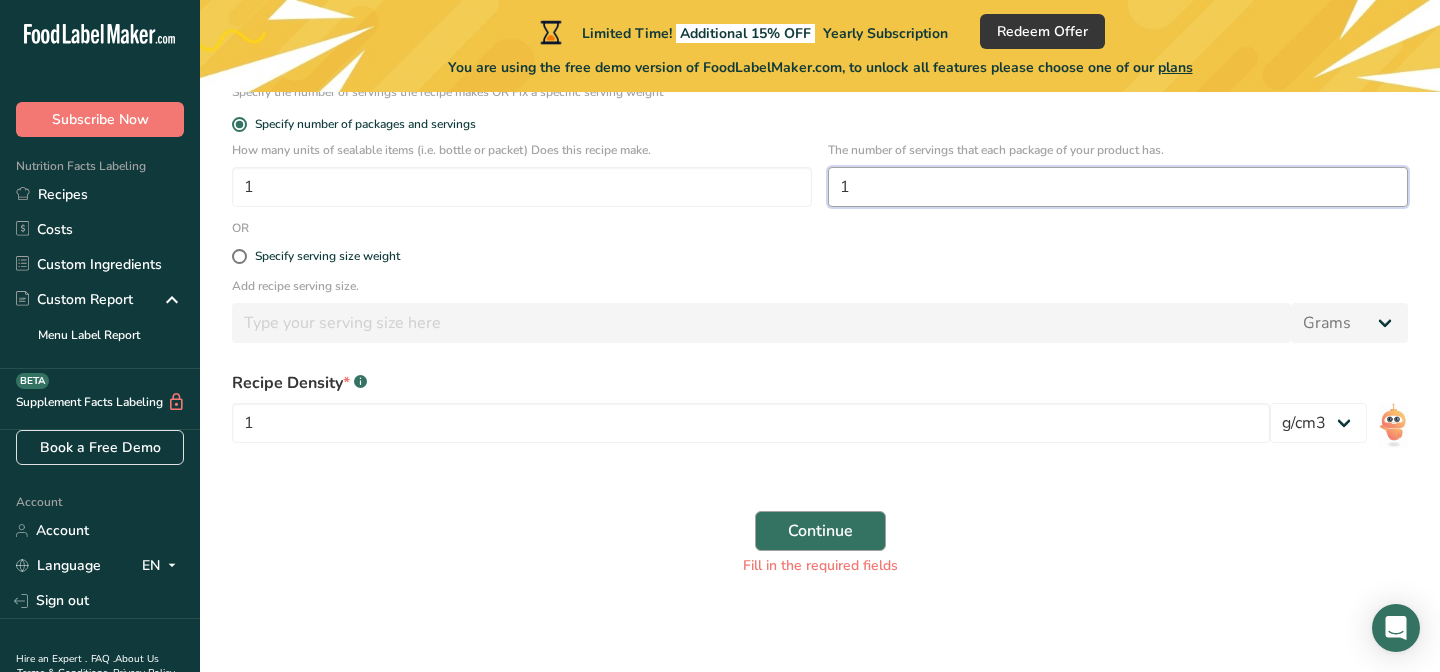 type on "1" 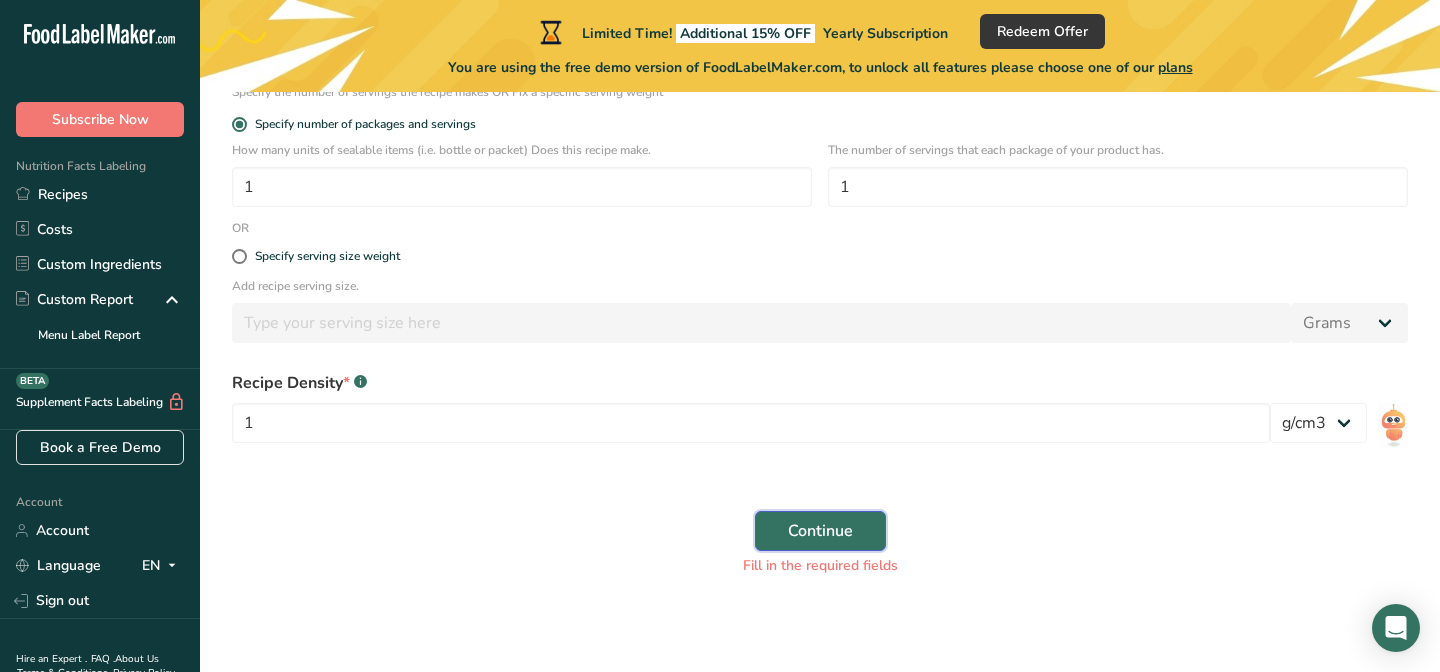 click on "Continue" at bounding box center [820, 531] 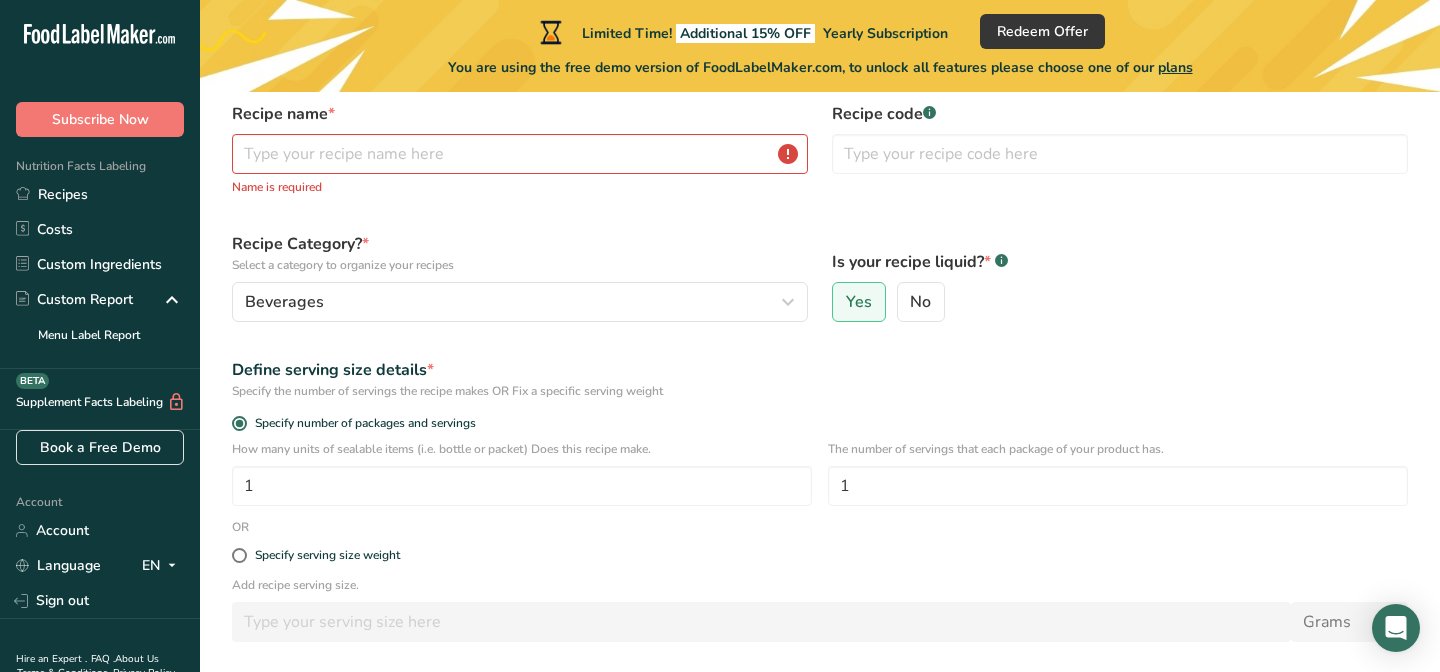 scroll, scrollTop: 1, scrollLeft: 0, axis: vertical 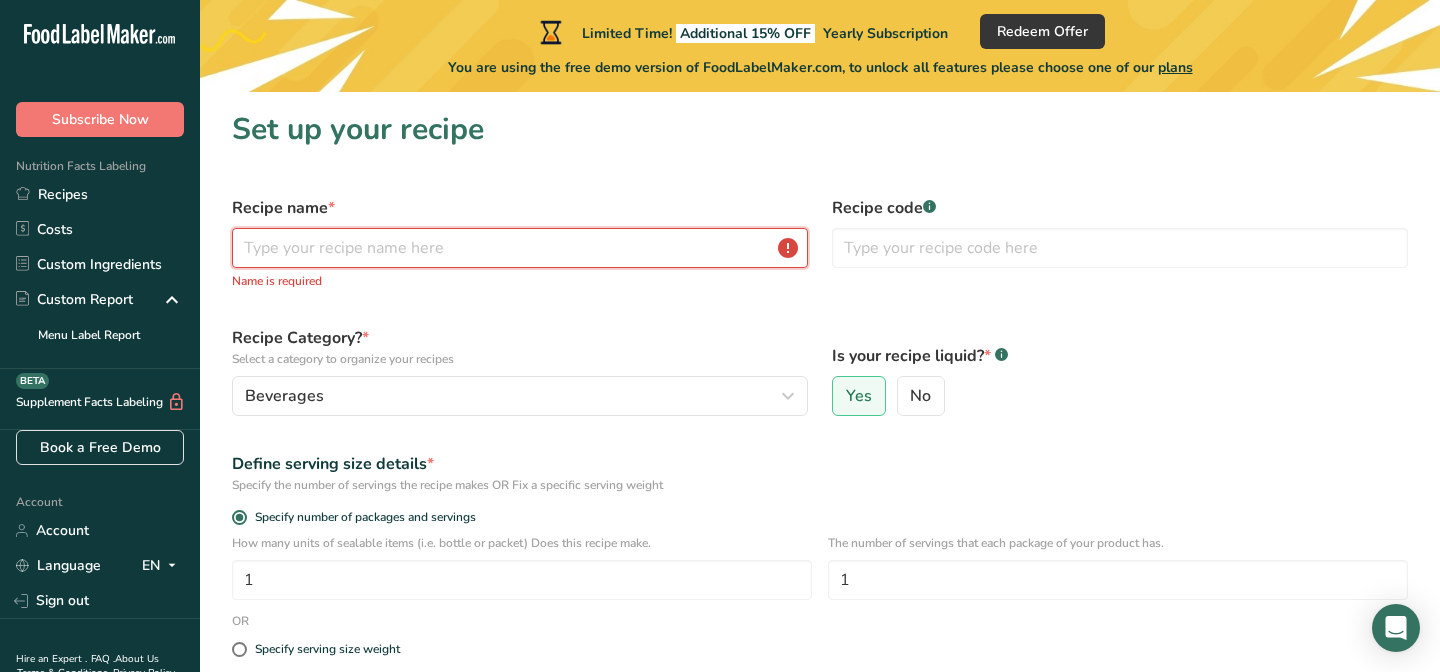 click at bounding box center [520, 248] 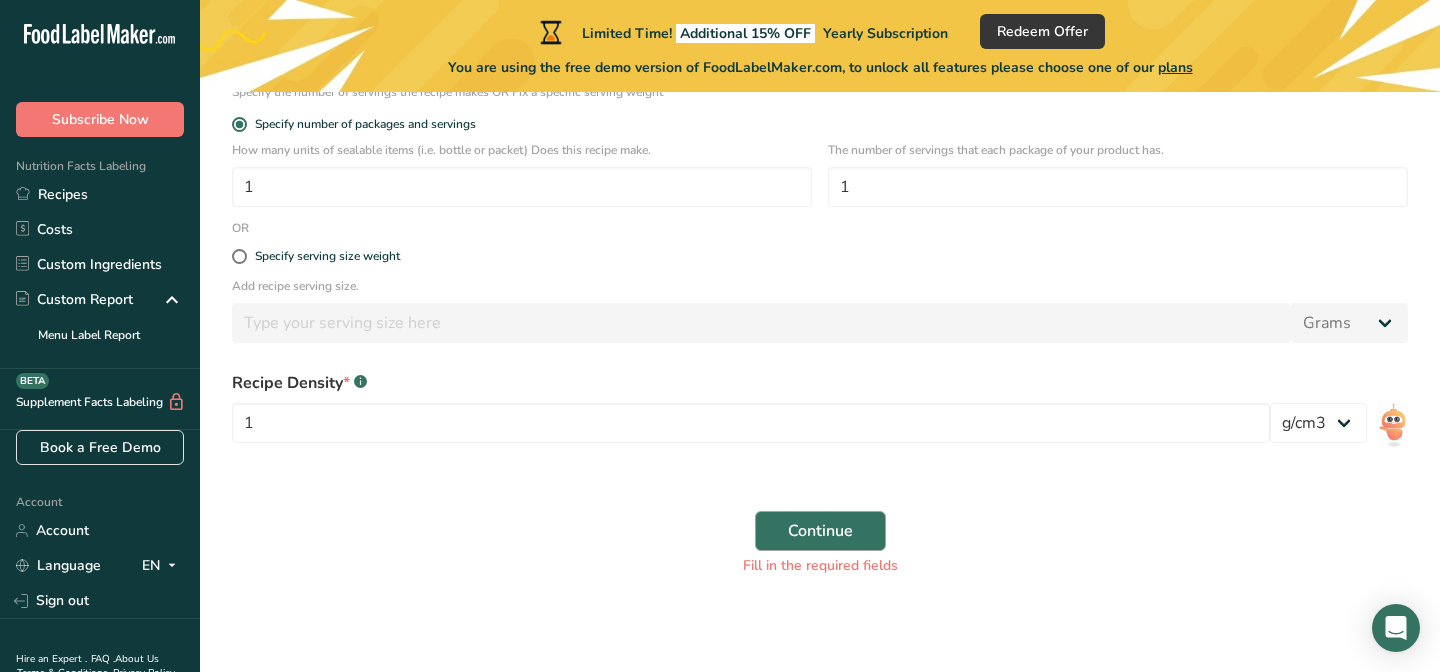 type on "tt" 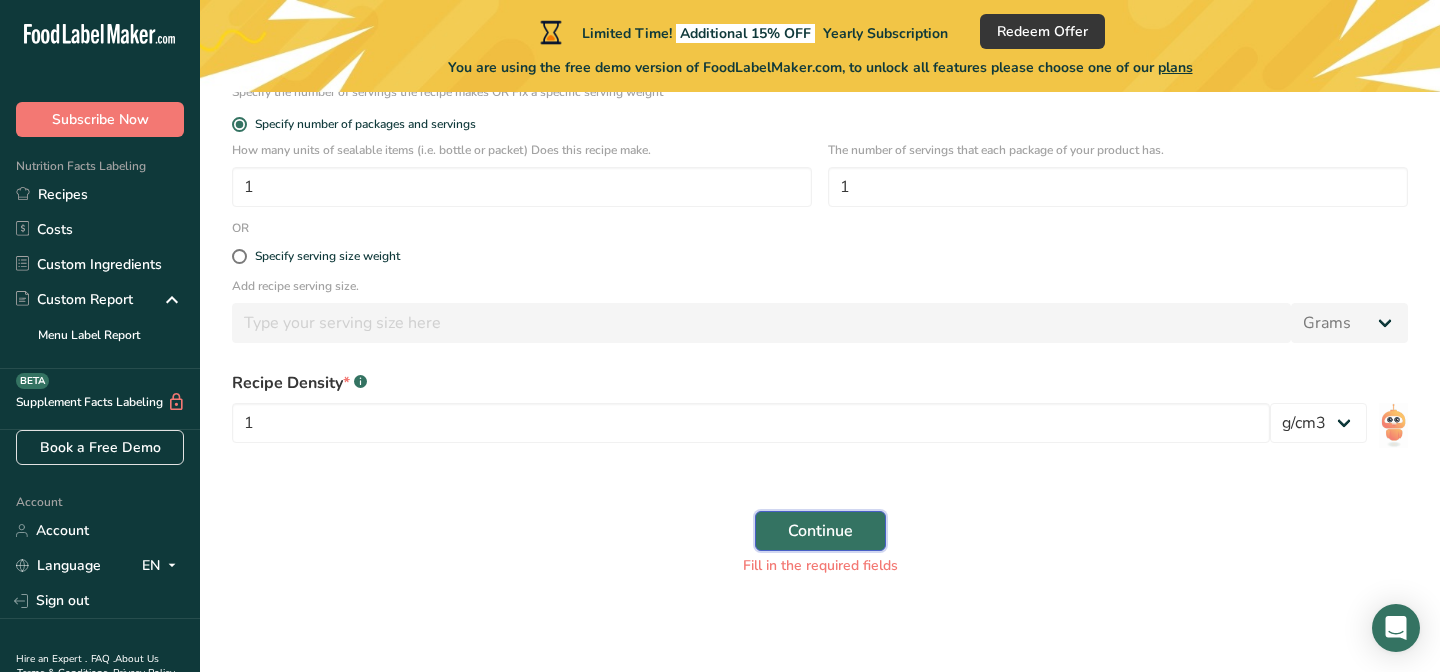 click on "Continue" at bounding box center [820, 531] 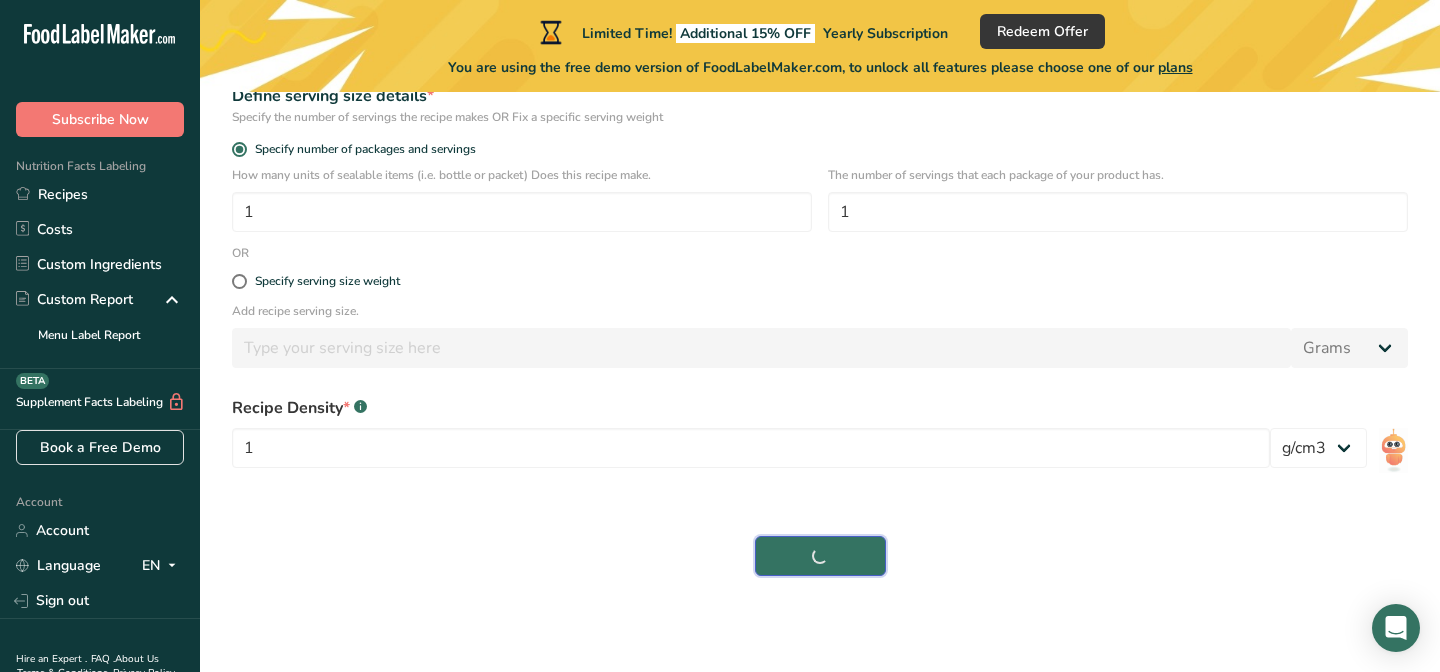 scroll, scrollTop: 347, scrollLeft: 0, axis: vertical 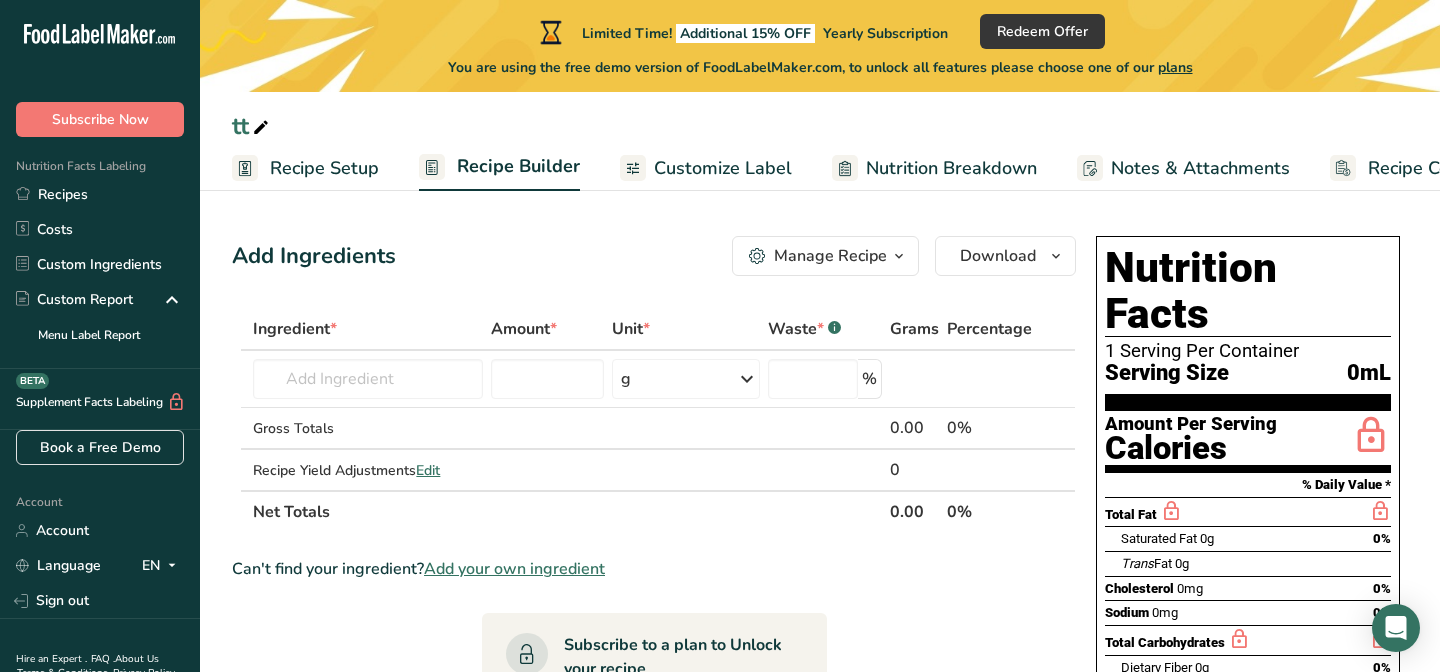 click on "Manage Recipe" at bounding box center [830, 256] 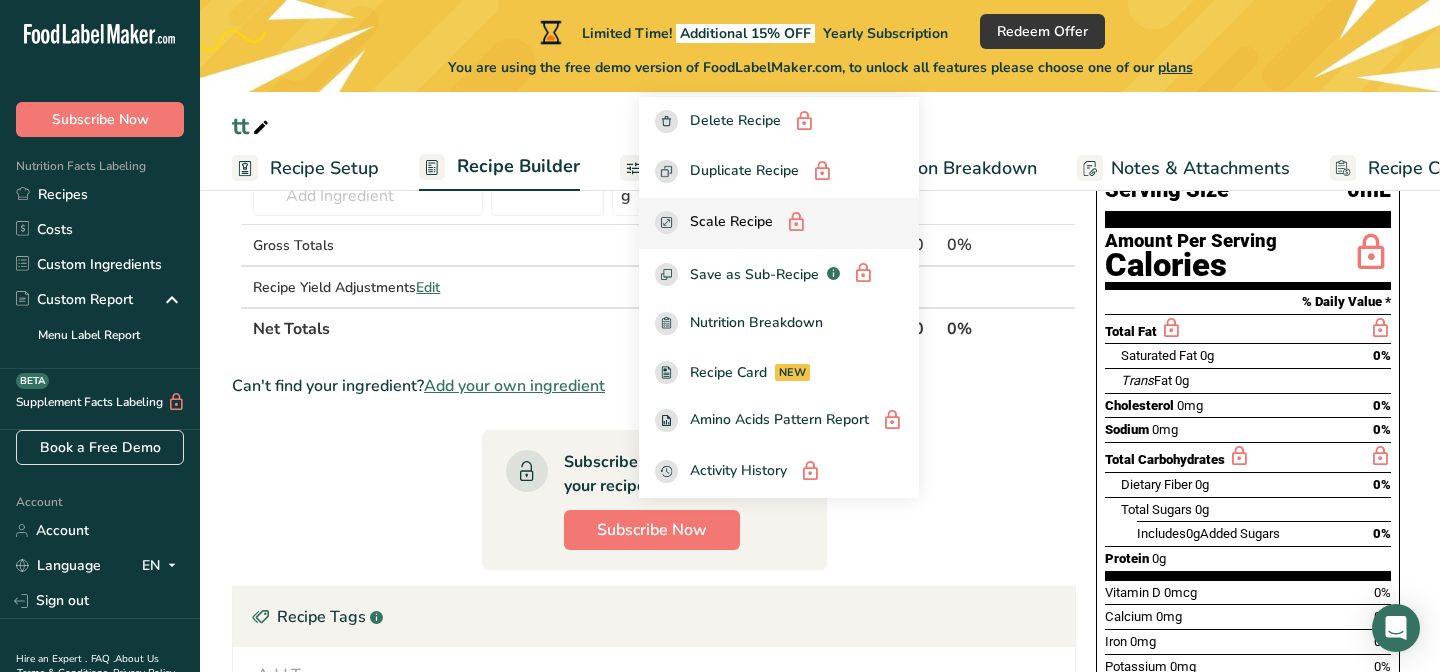 scroll, scrollTop: 186, scrollLeft: 0, axis: vertical 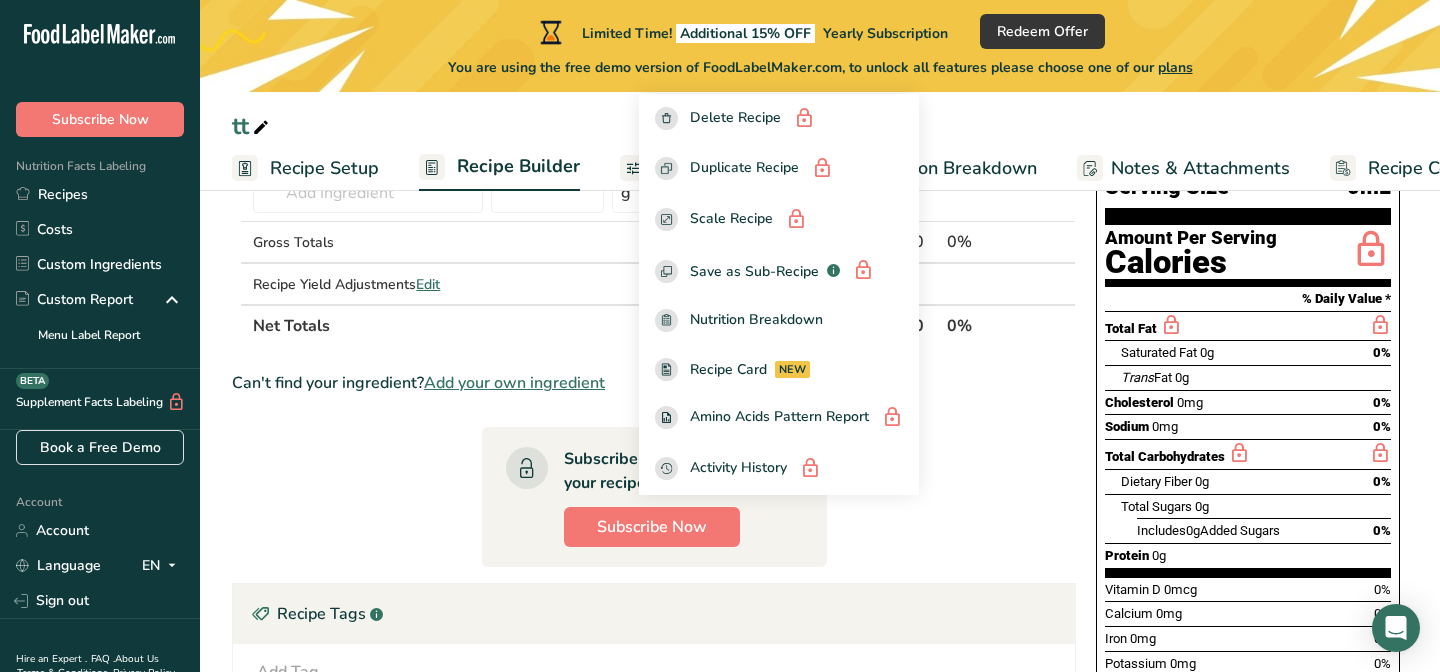 click on "Ingredient *
Amount *
Unit *
Waste *   .a-a{fill:#347362;}.b-a{fill:#fff;}          Grams
Percentage
Almond flour
1211
Milk, whole, 3.25% milkfat, without added vitamin A and vitamin D
23601
Beef, tenderloin, steak, separable lean only, trimmed to 1/8" fat, all grades, raw
13000
Beef, grass-fed, strip steaks, lean only, raw
13498
Beef, ground, 70% lean meat / 30% fat, raw
See full Results
g
Weight Units
g
kg
mg
See more
Volume Units
l" at bounding box center [654, 563] 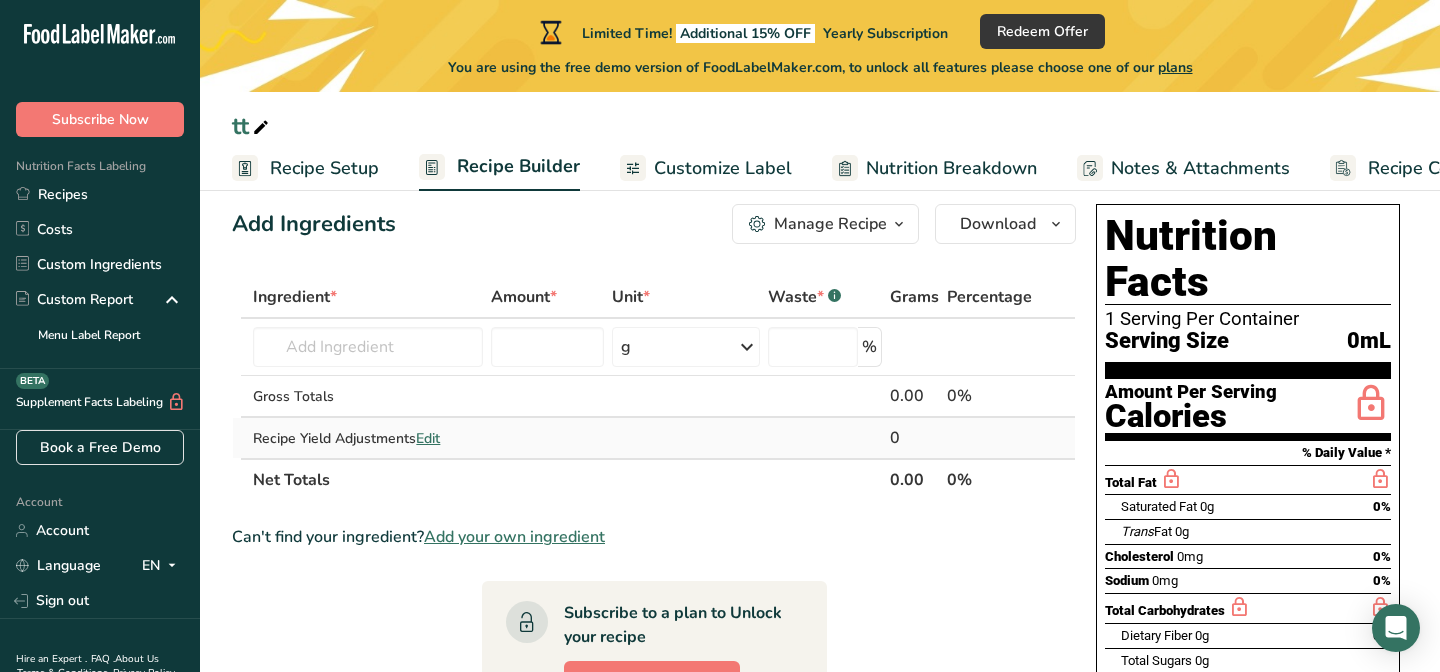 scroll, scrollTop: 0, scrollLeft: 0, axis: both 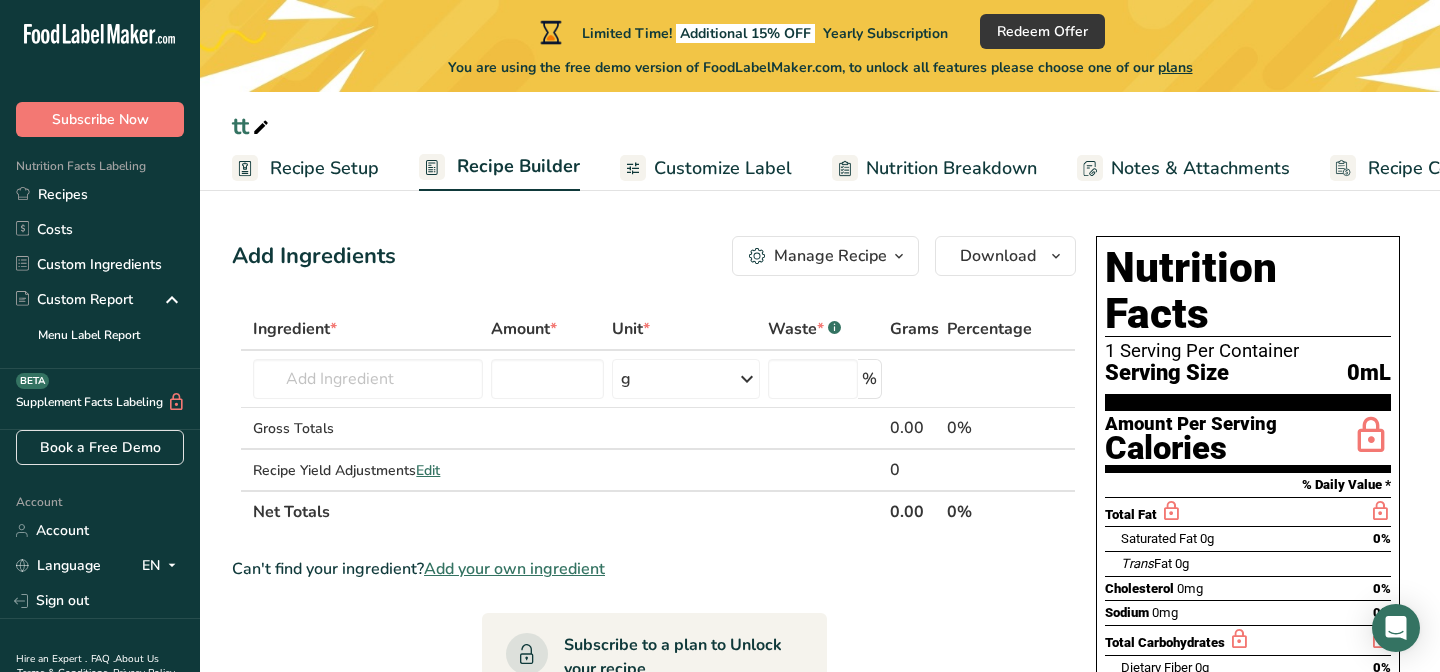 click on "Customize Label" at bounding box center (723, 168) 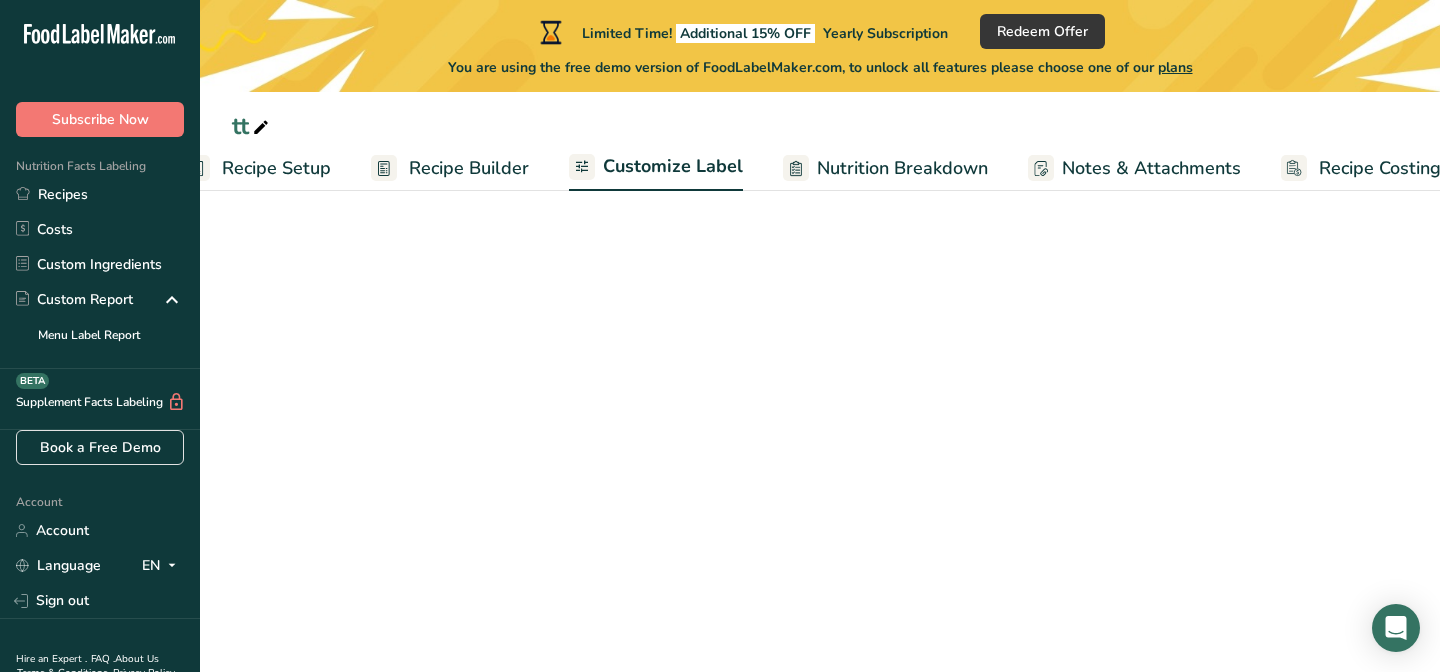 scroll, scrollTop: 0, scrollLeft: 81, axis: horizontal 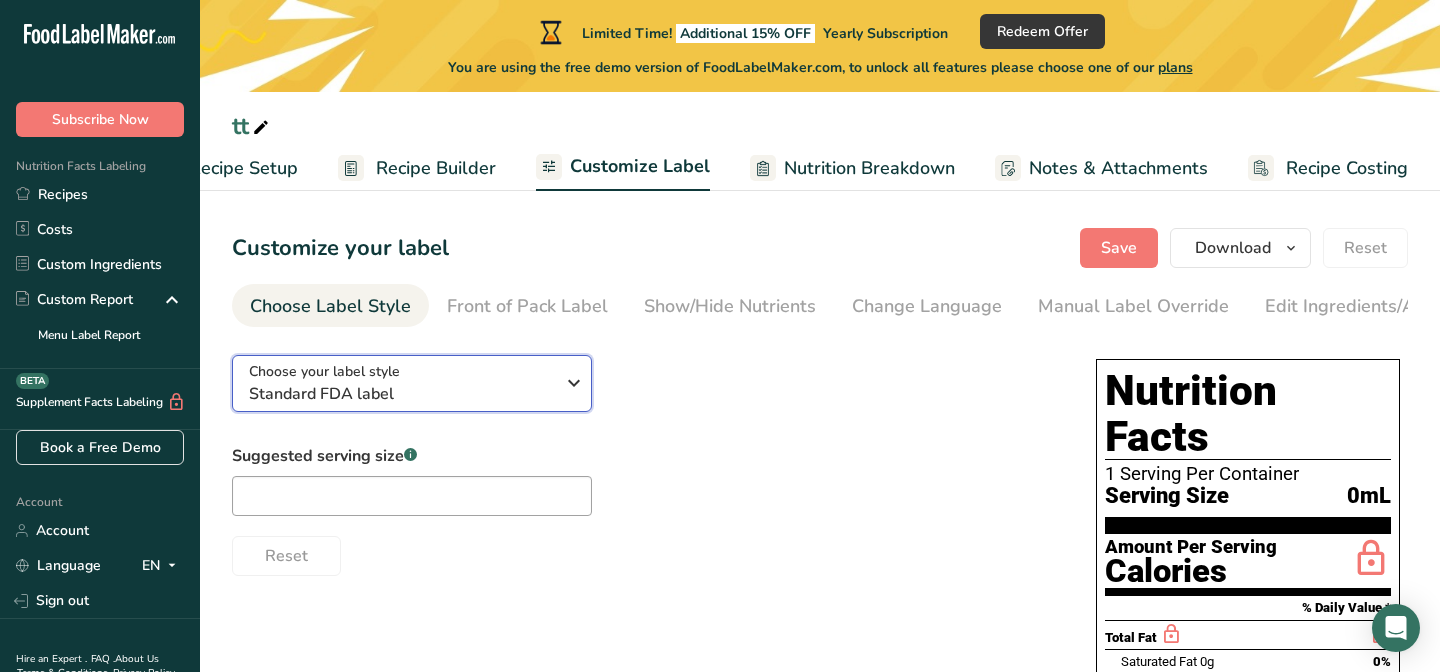 click on "Choose your label style
Standard FDA label" at bounding box center [401, 383] 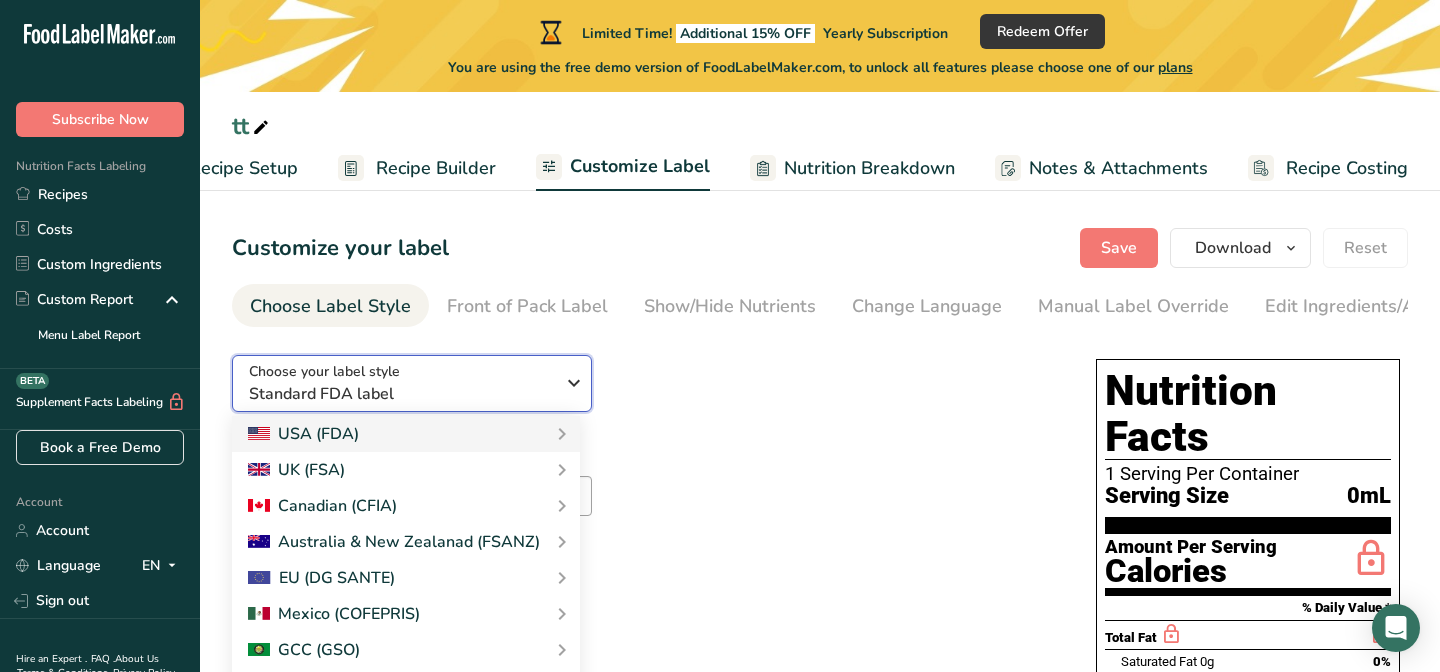 click at bounding box center [574, 383] 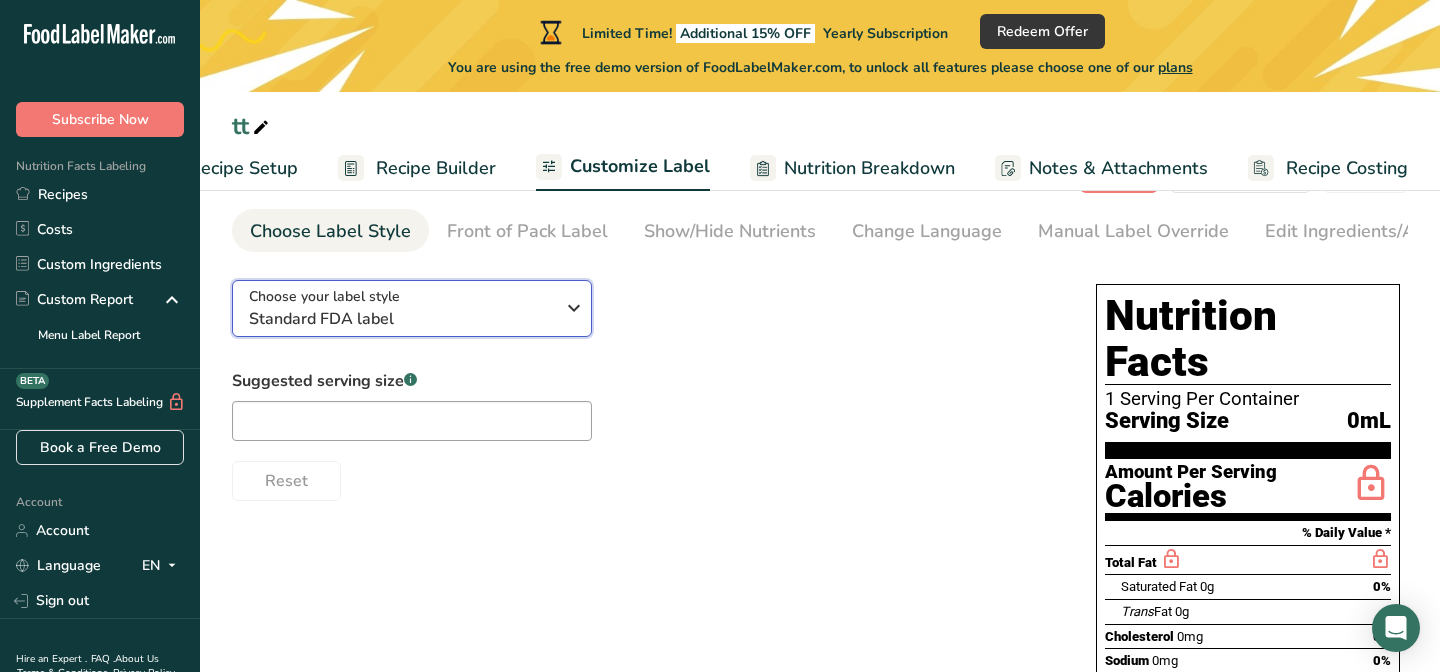 scroll, scrollTop: 0, scrollLeft: 0, axis: both 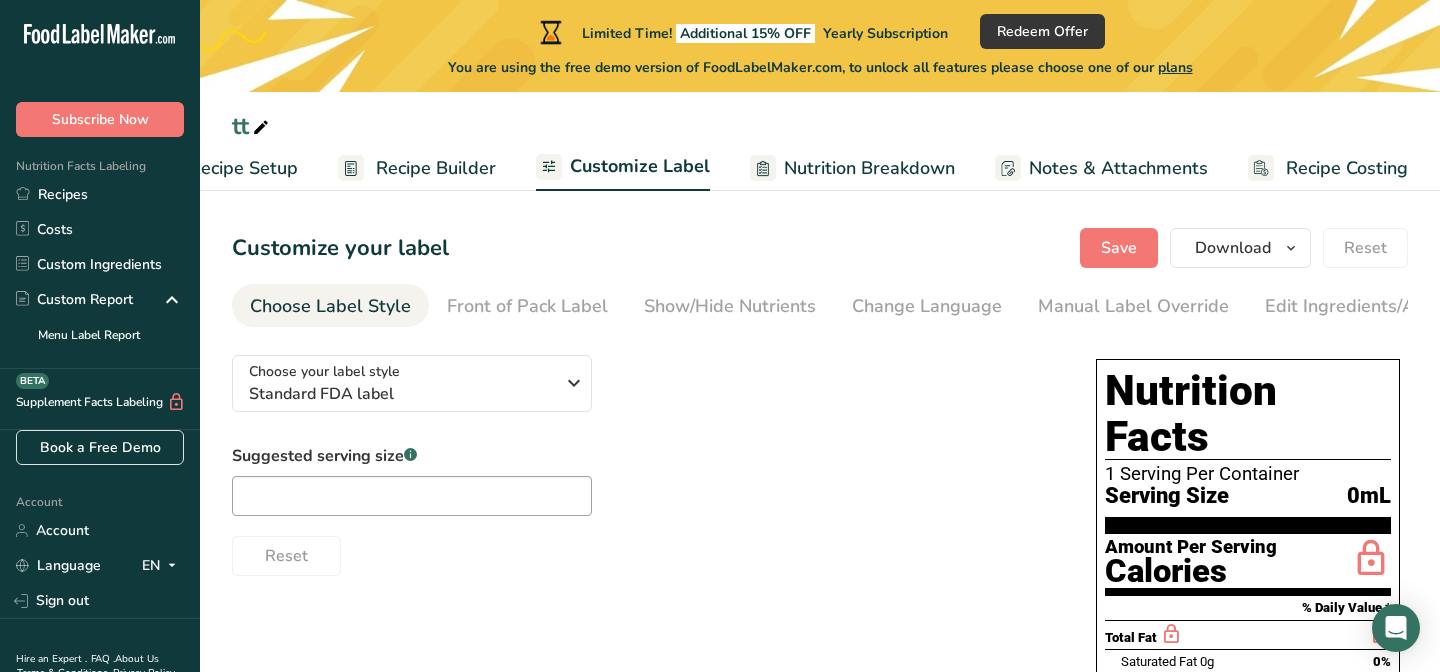 click at bounding box center [763, 168] 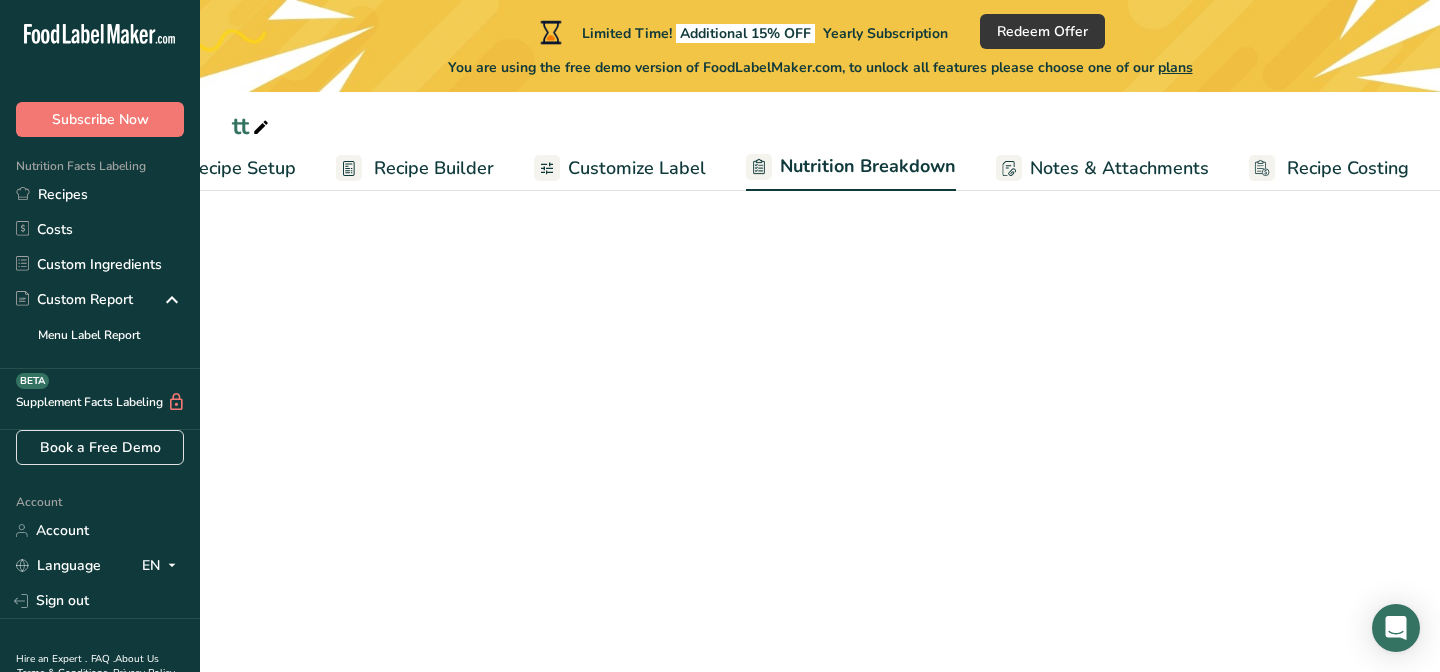 select on "Calories" 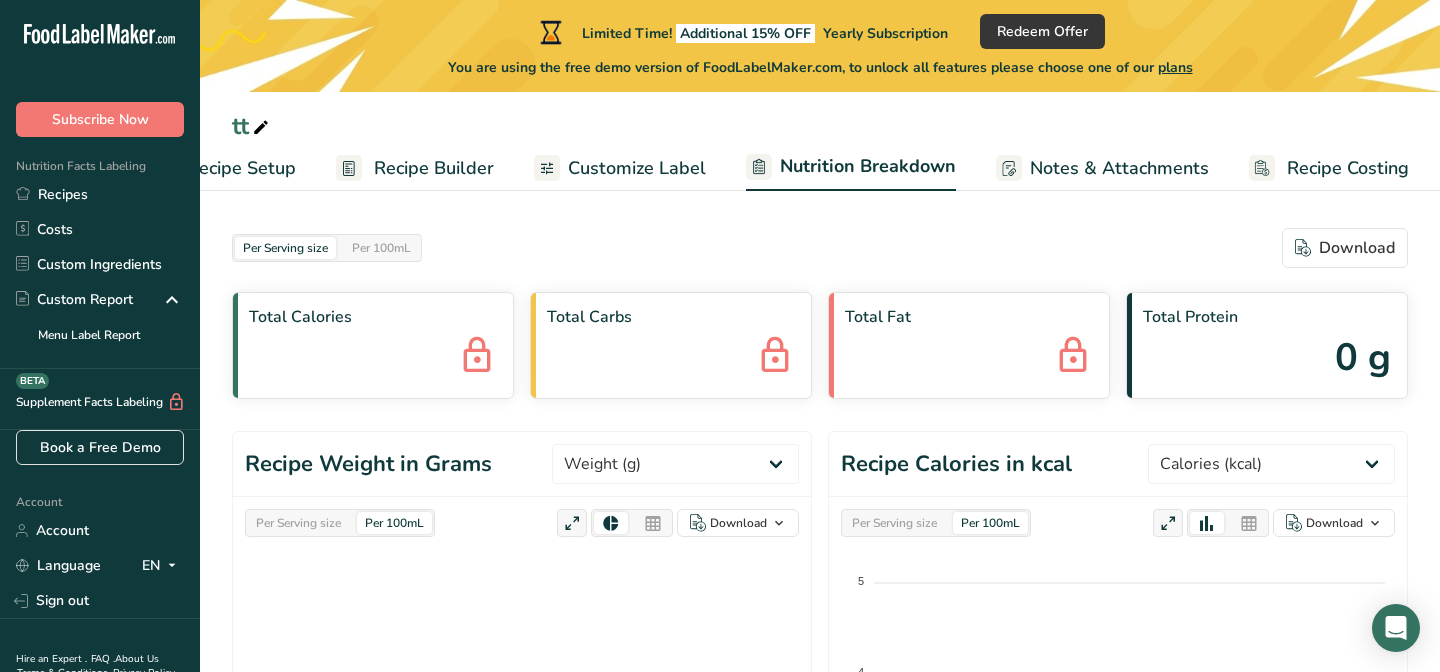 click on "Recipe Builder" at bounding box center (434, 168) 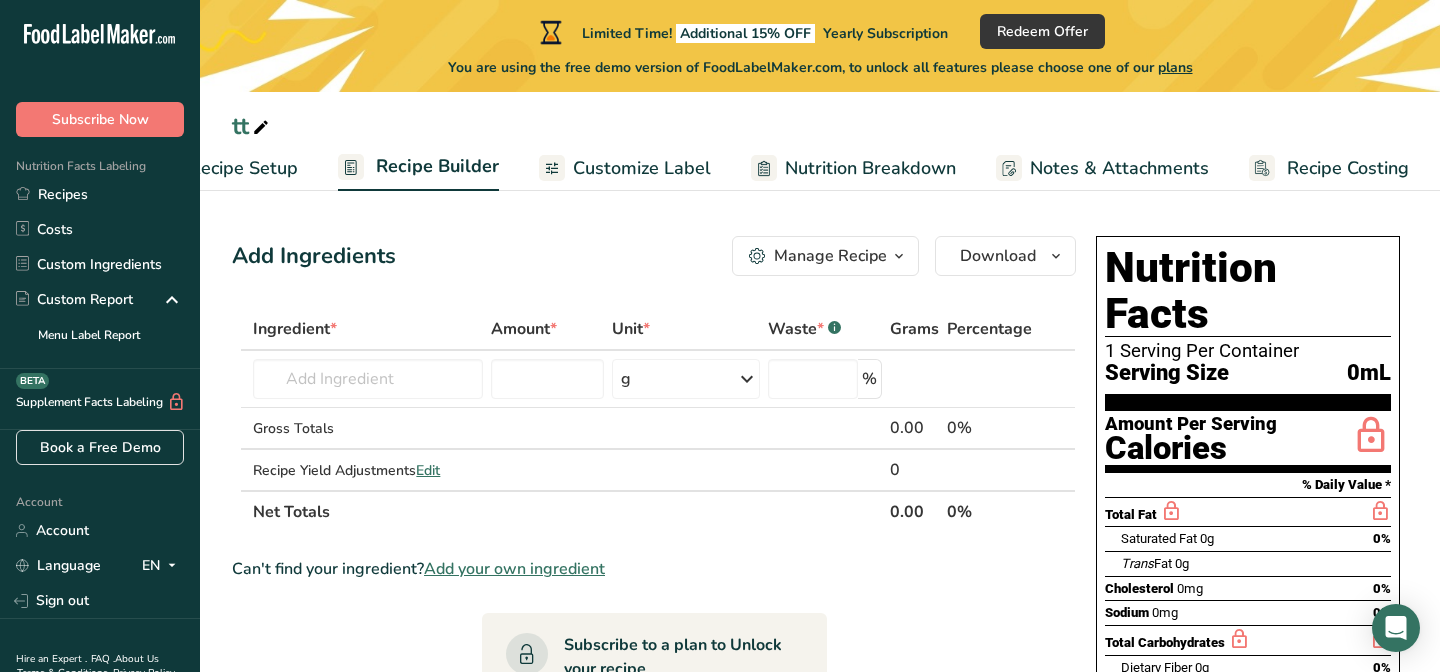 scroll, scrollTop: 0, scrollLeft: 0, axis: both 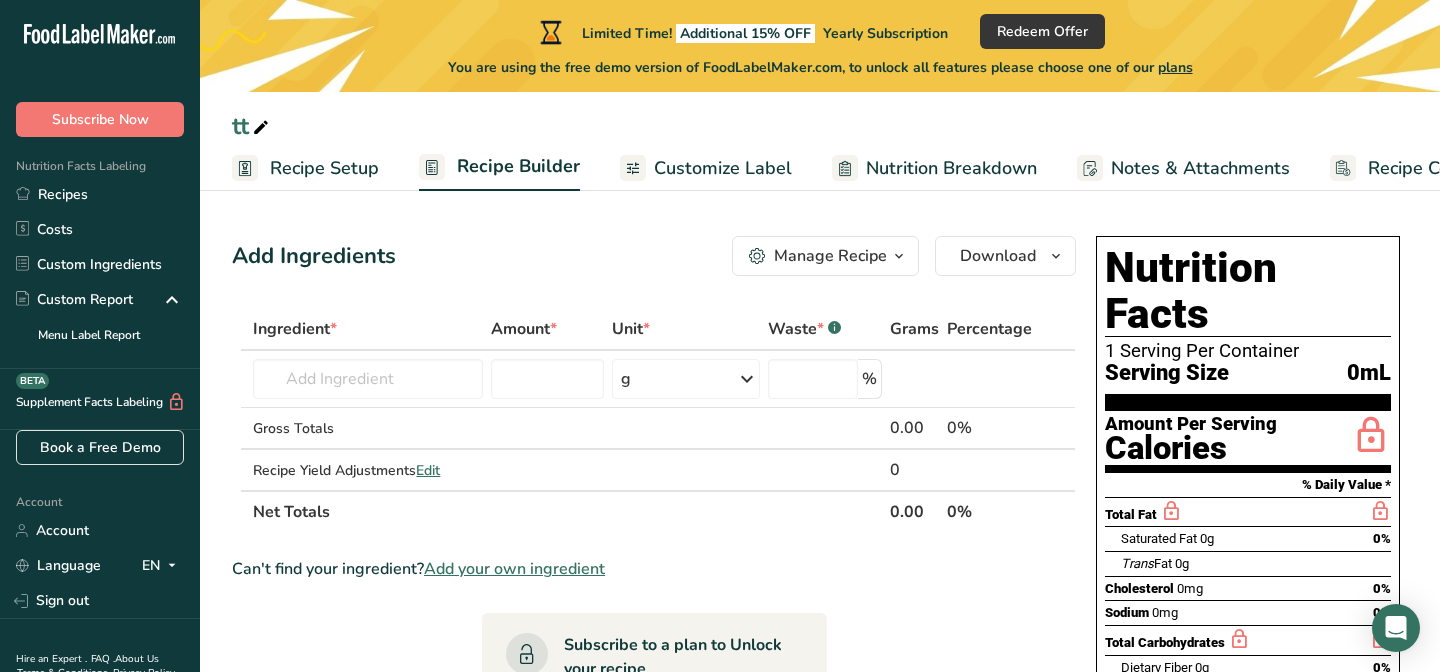 click on "Recipe Setup                       Recipe Builder   Customize Label               Nutrition Breakdown               Notes & Attachments                 Recipe Costing" at bounding box center (865, 167) 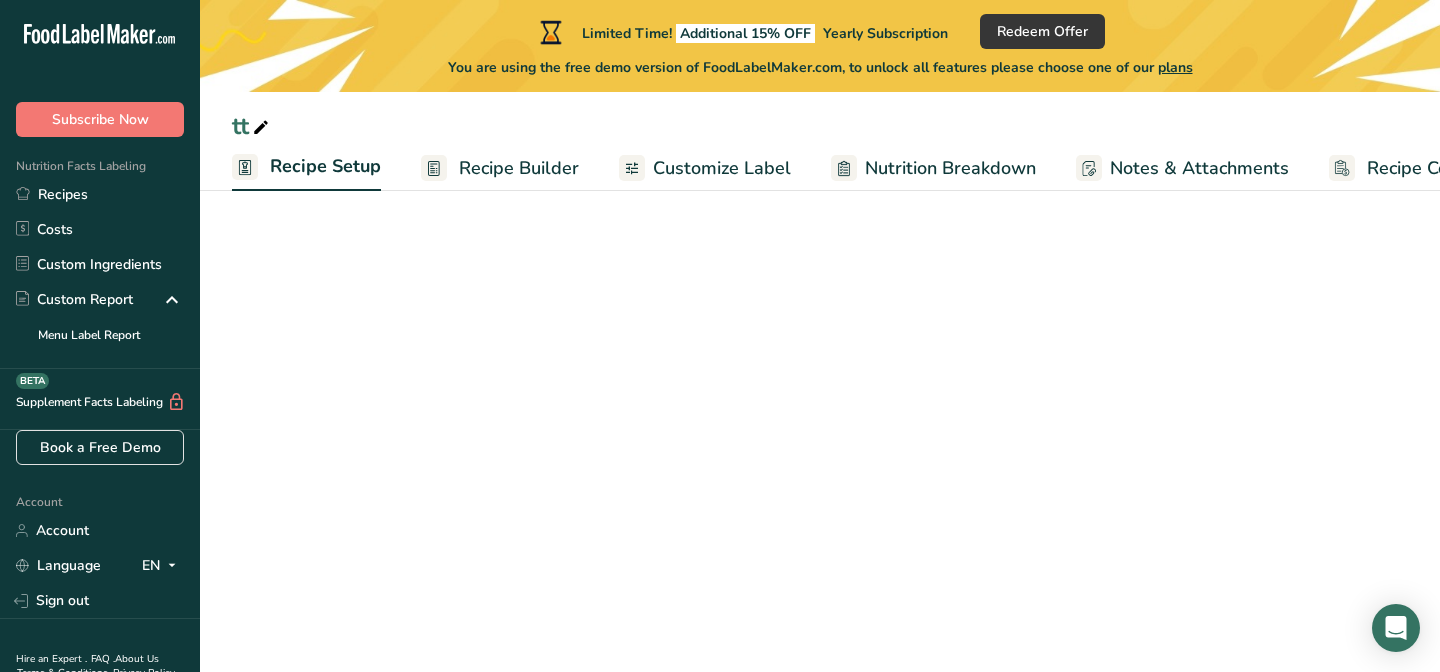 scroll, scrollTop: 0, scrollLeft: 7, axis: horizontal 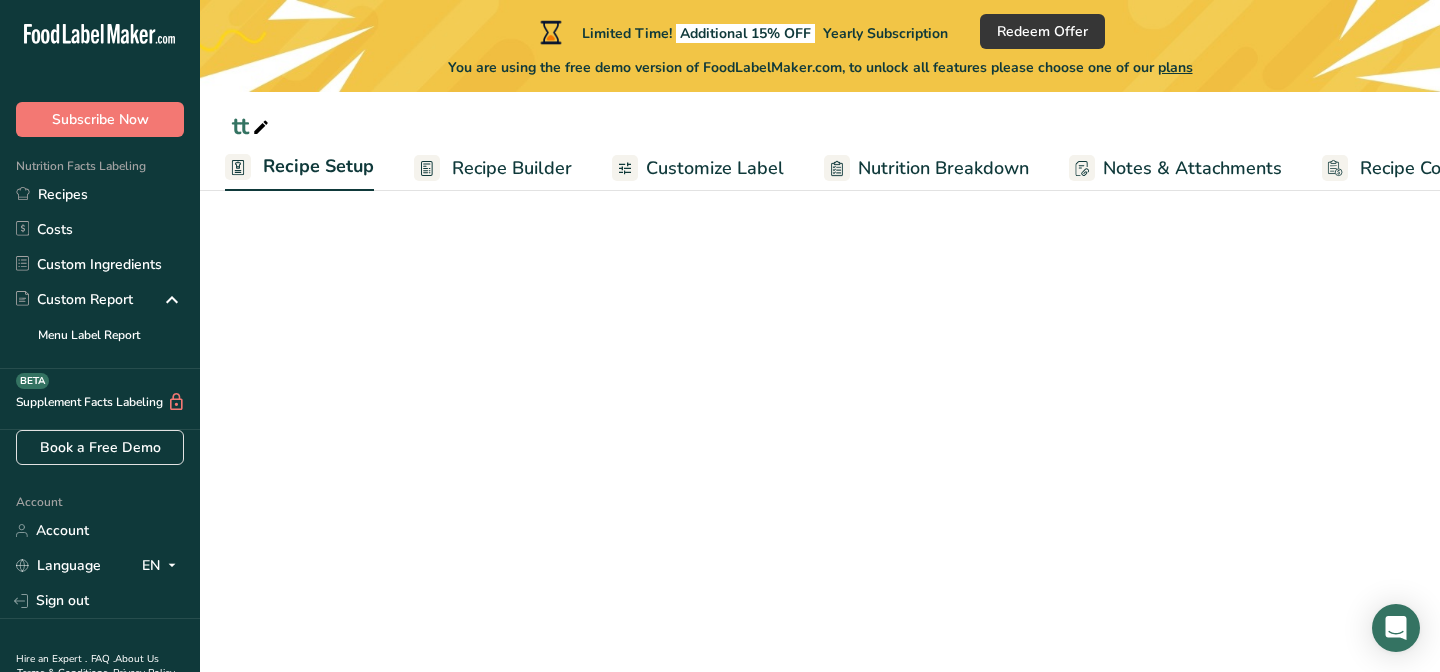 select on "22" 